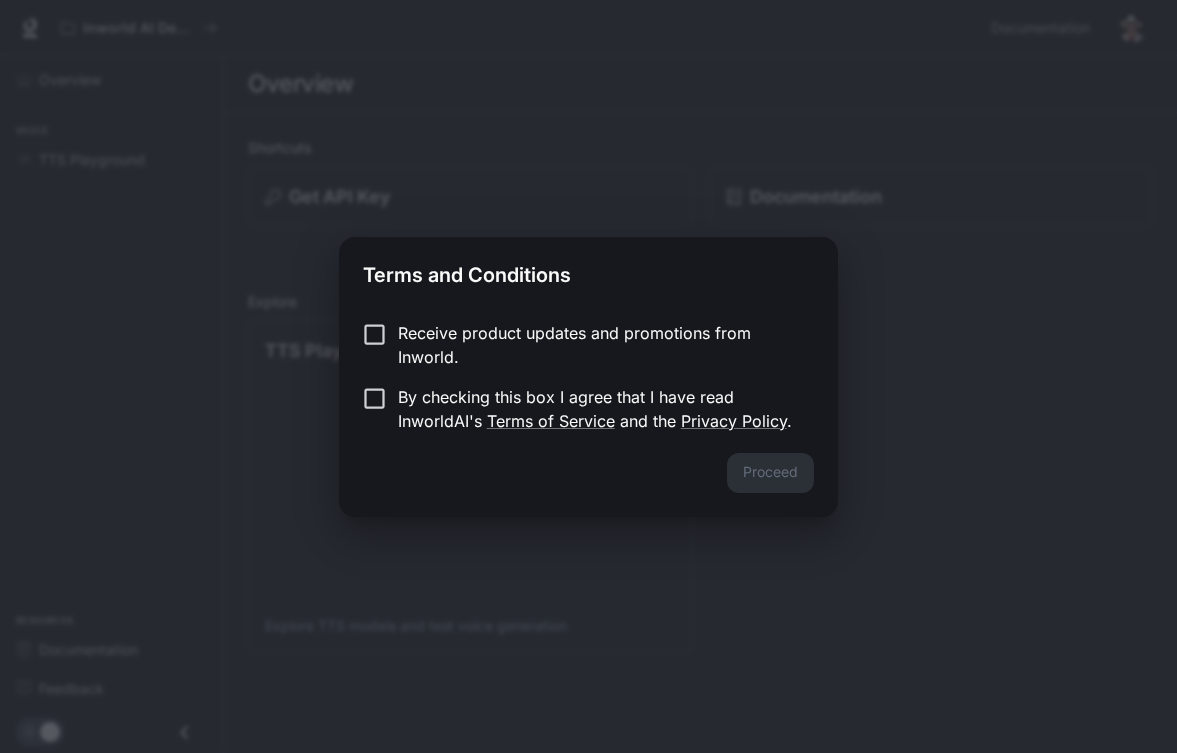 scroll, scrollTop: 0, scrollLeft: 0, axis: both 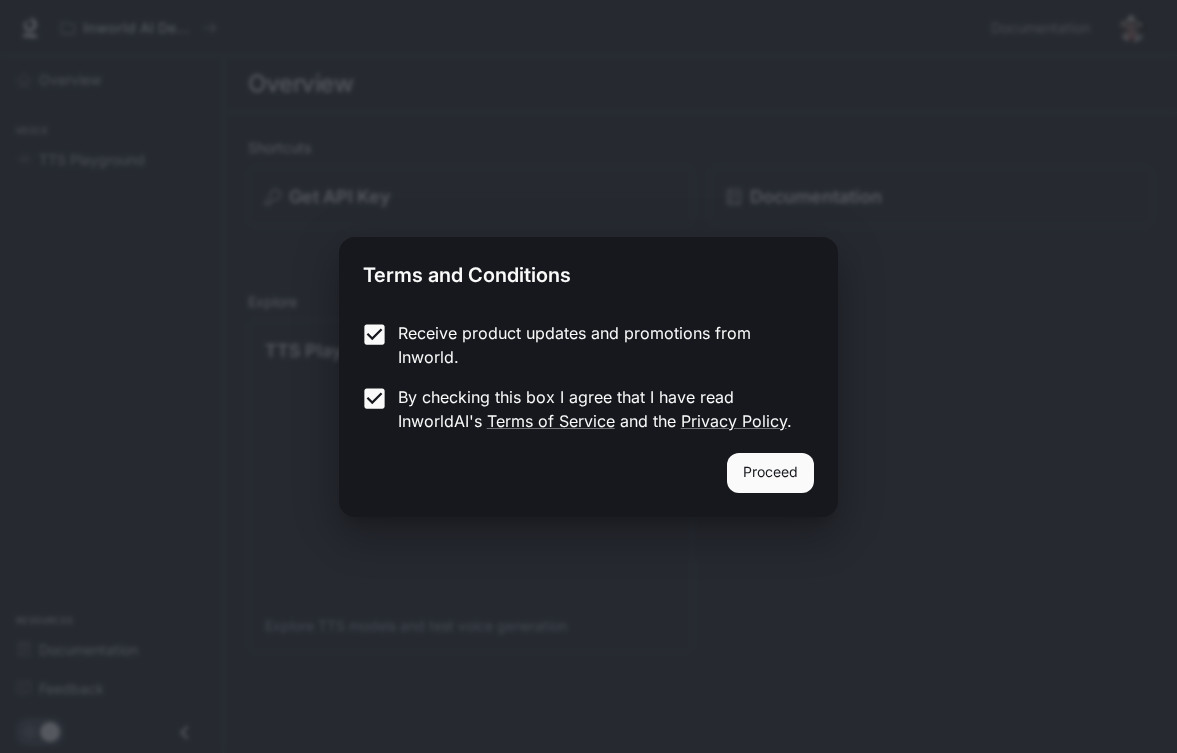 click on "Receive product updates and promotions from Inworld." at bounding box center (598, 345) 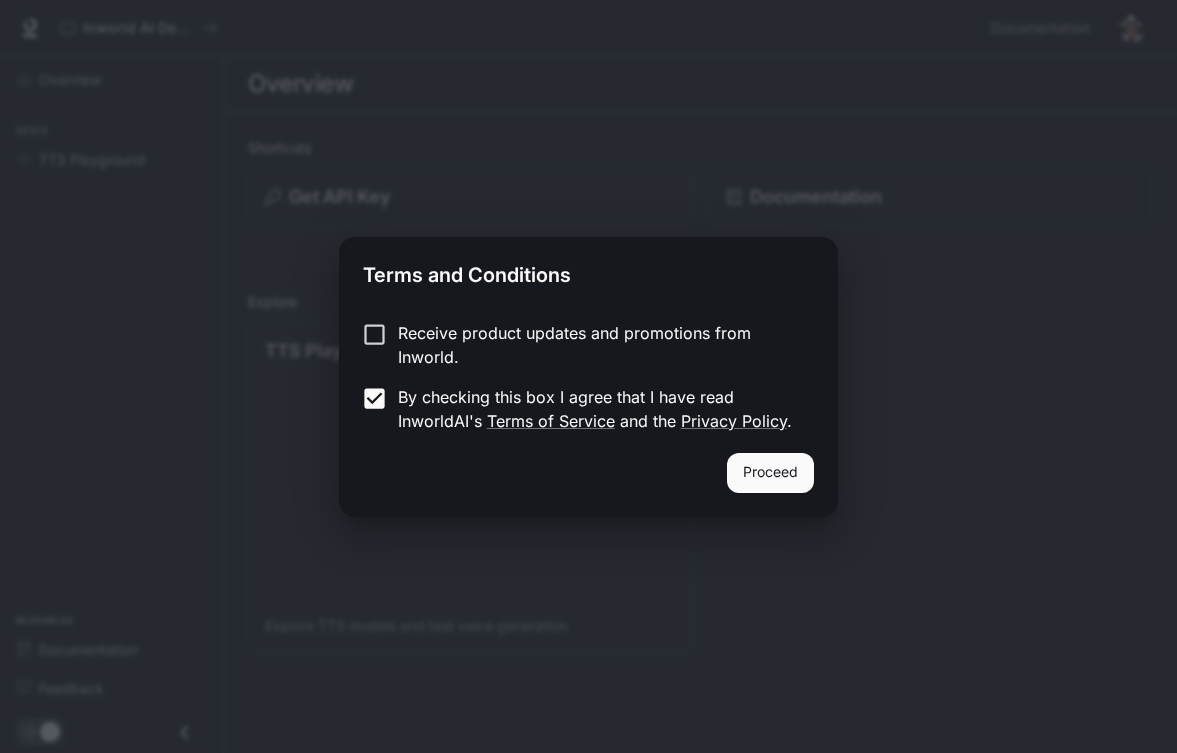 click on "Proceed" at bounding box center [770, 473] 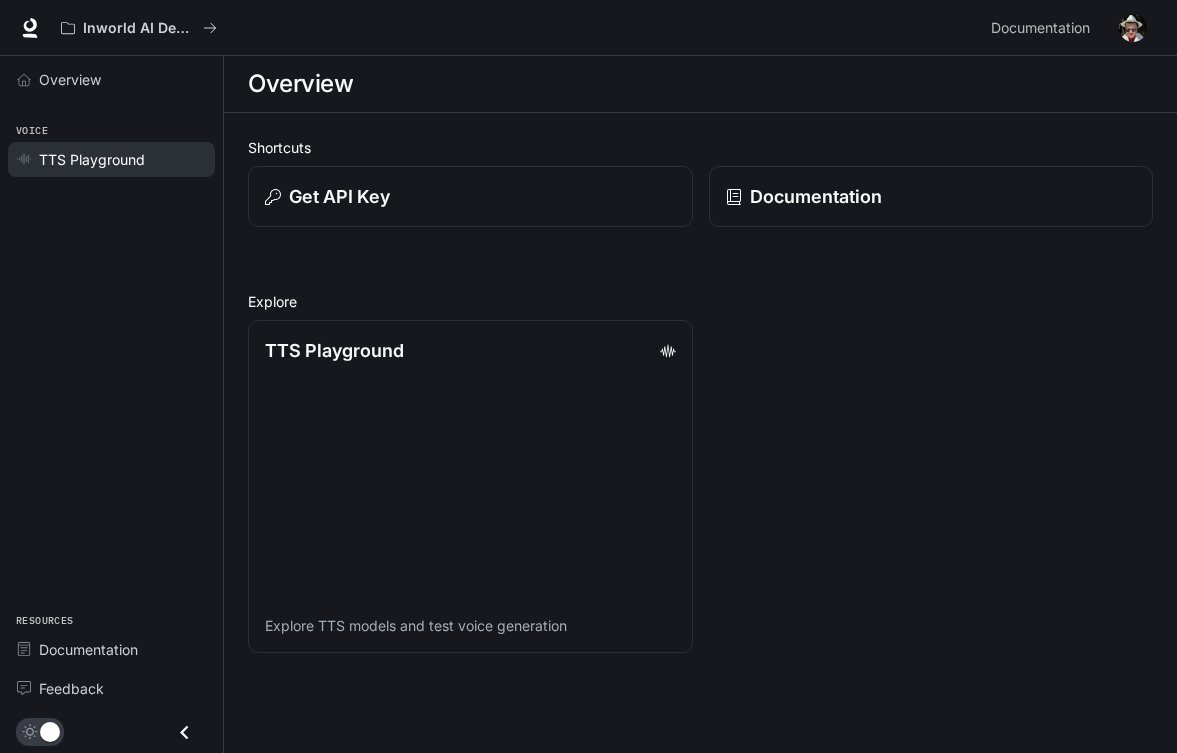 click on "TTS Playground" at bounding box center [111, 159] 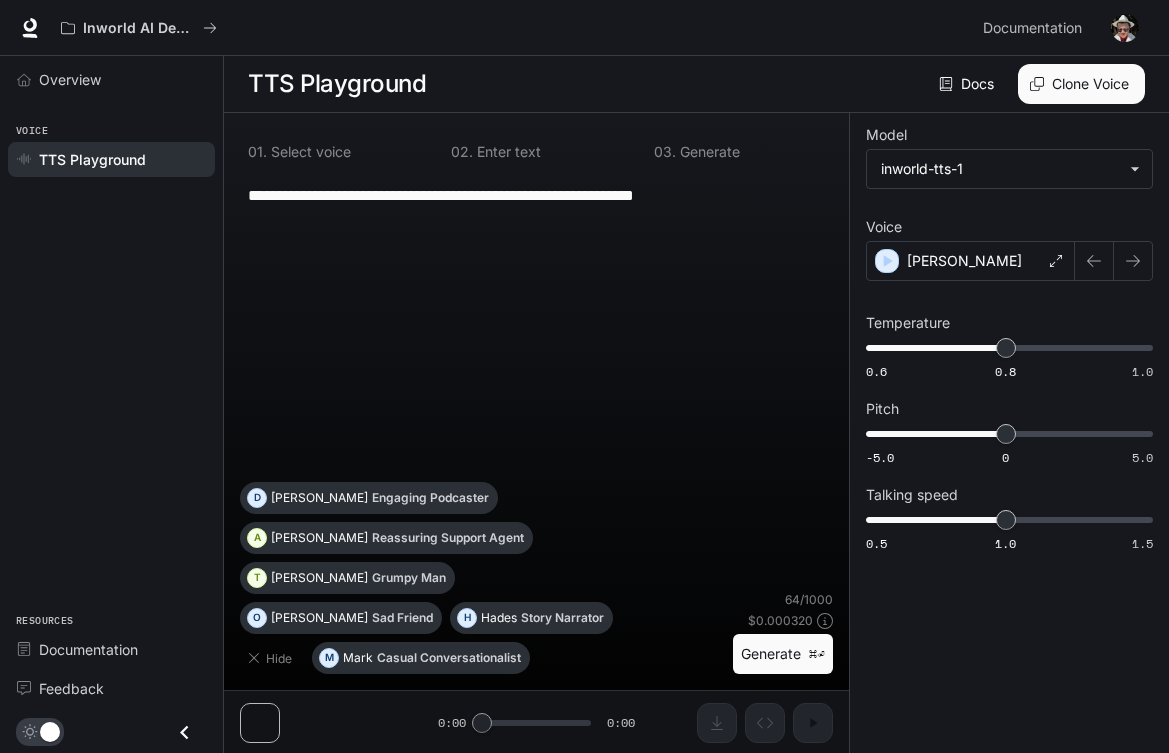 click on "**********" at bounding box center (536, 326) 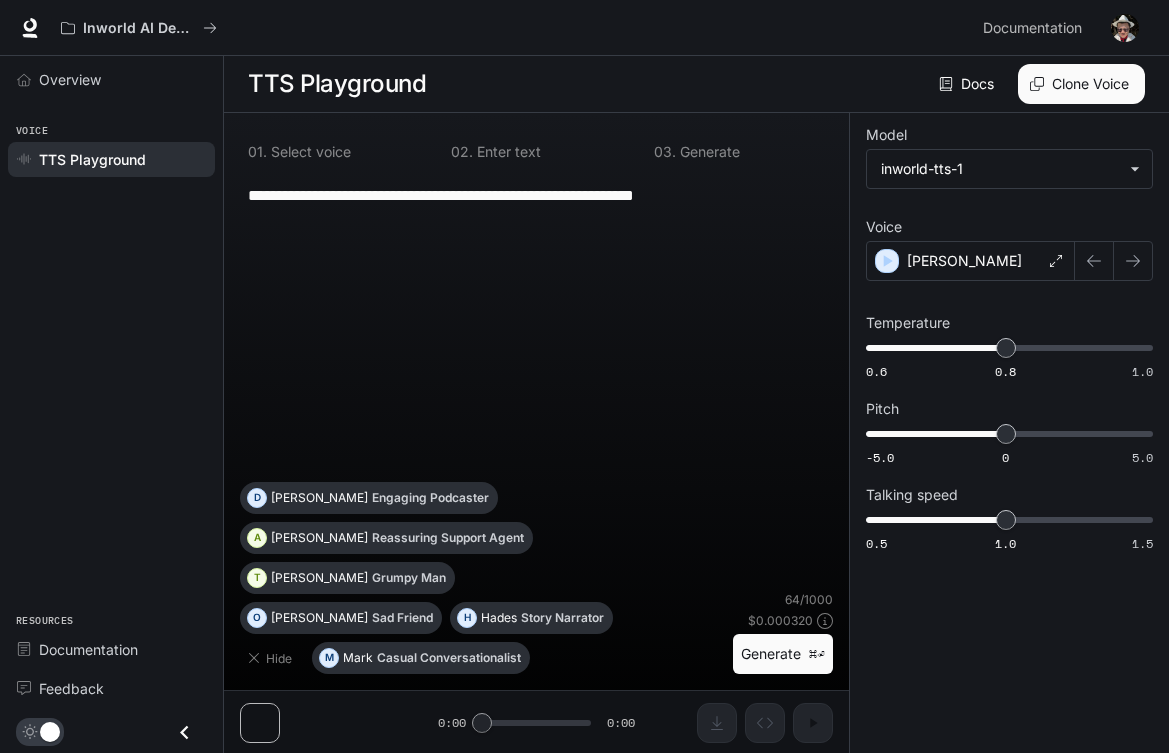 click on "**********" at bounding box center (536, 326) 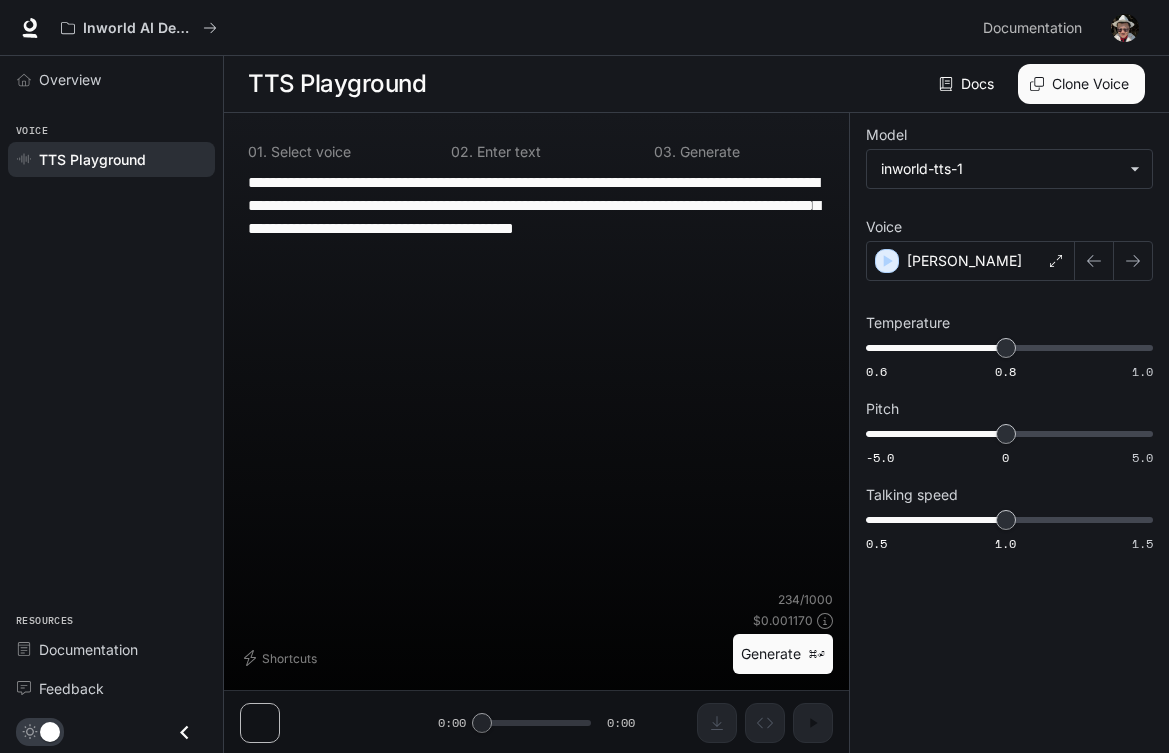click on "**********" at bounding box center [536, 240] 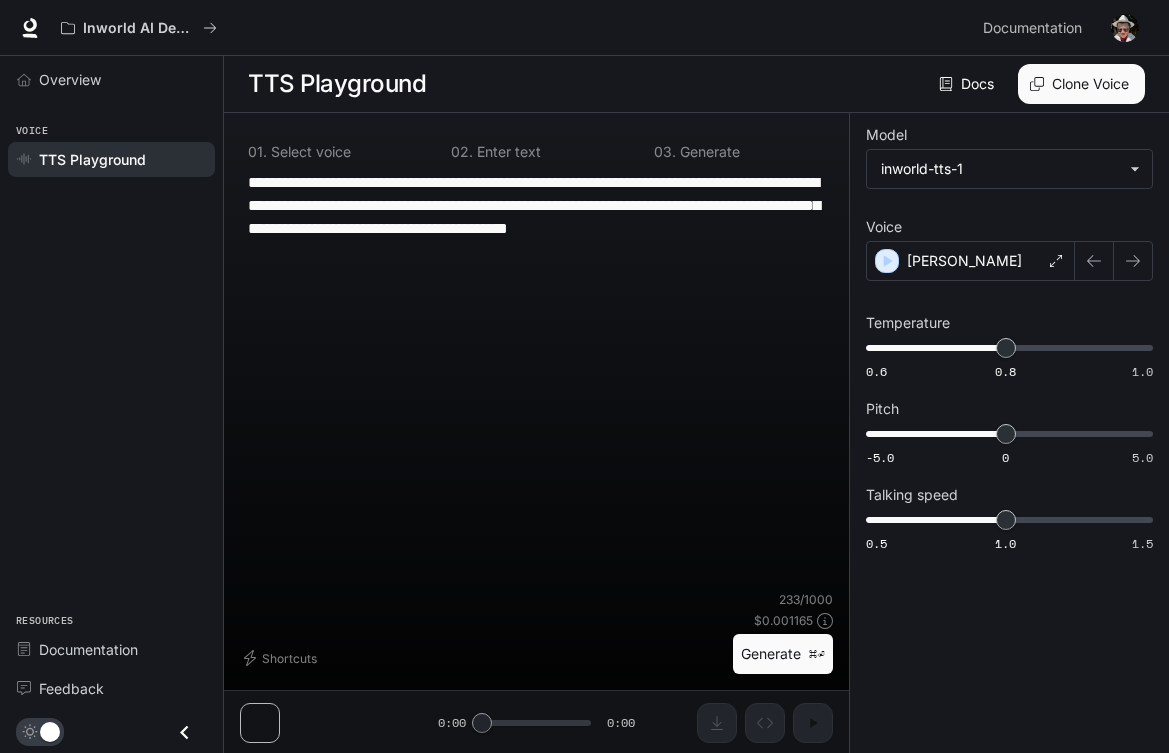 drag, startPoint x: 814, startPoint y: 206, endPoint x: 330, endPoint y: 201, distance: 484.02582 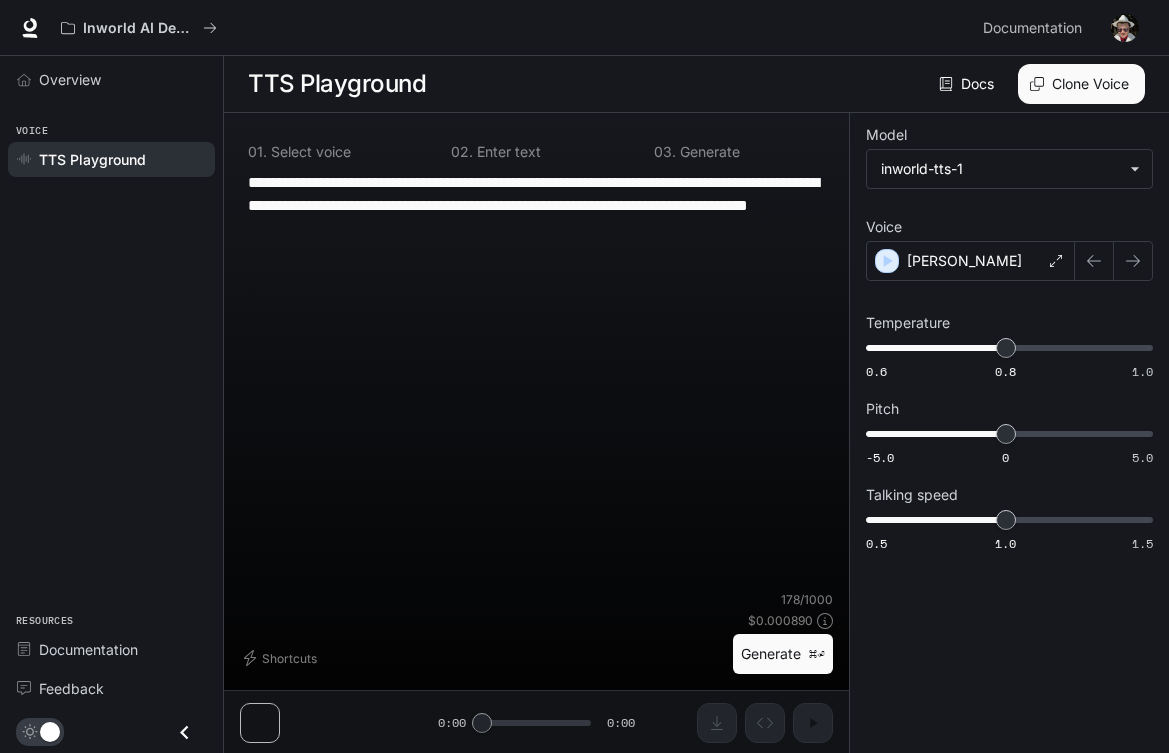 click on "**********" at bounding box center (536, 217) 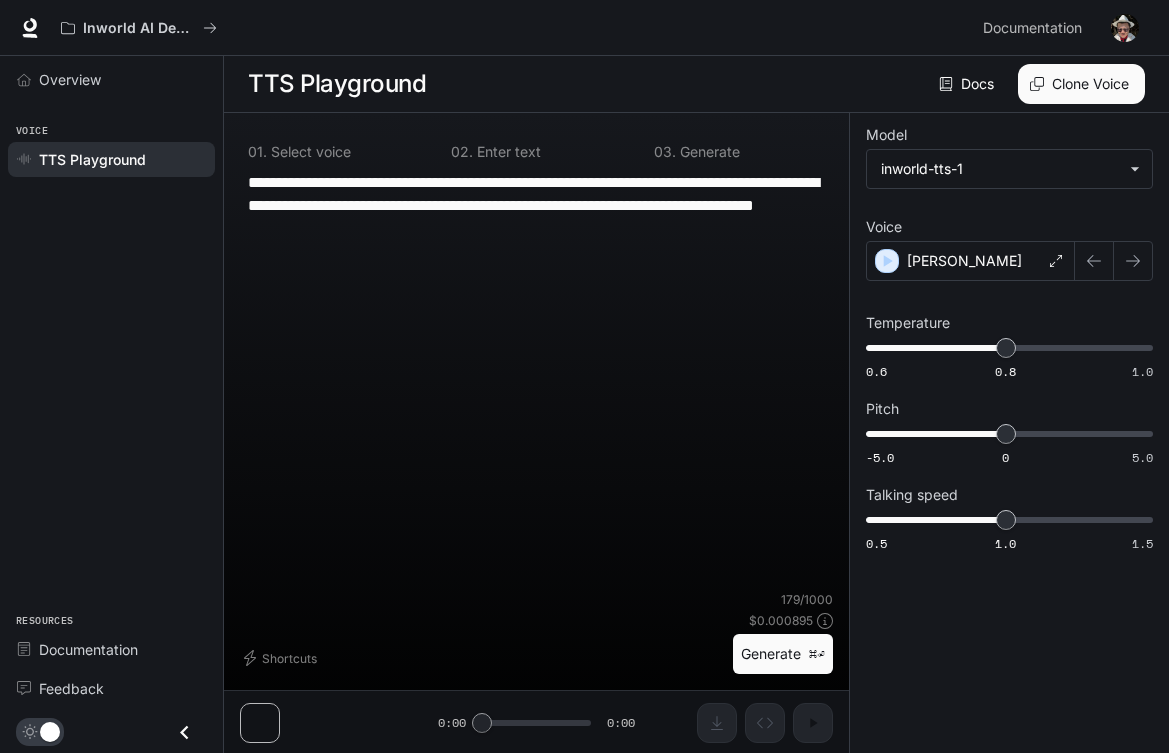 type on "**********" 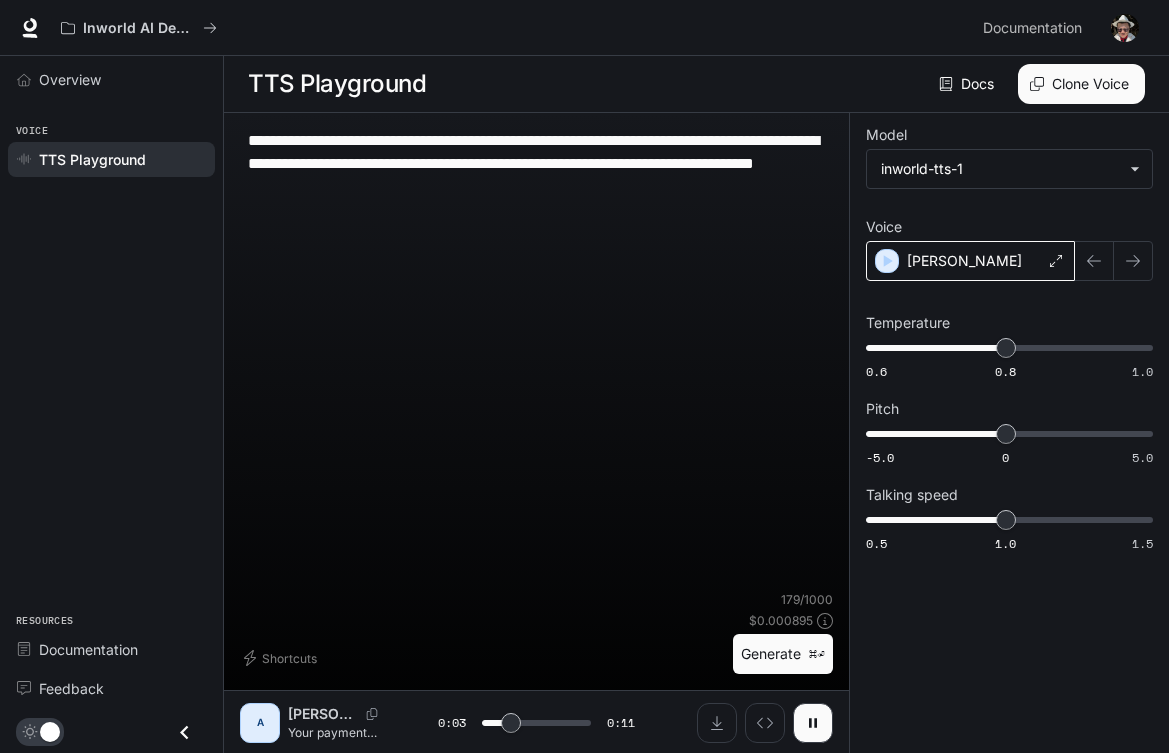 click on "[PERSON_NAME]" at bounding box center [970, 261] 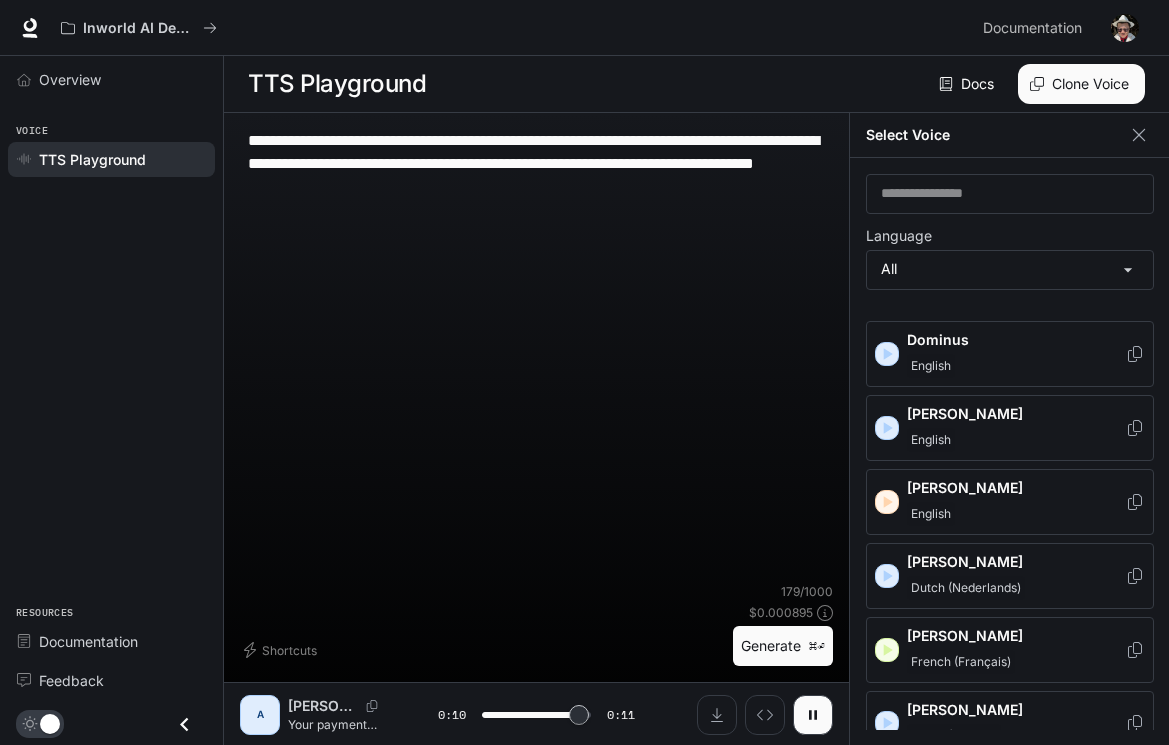 scroll, scrollTop: 626, scrollLeft: 0, axis: vertical 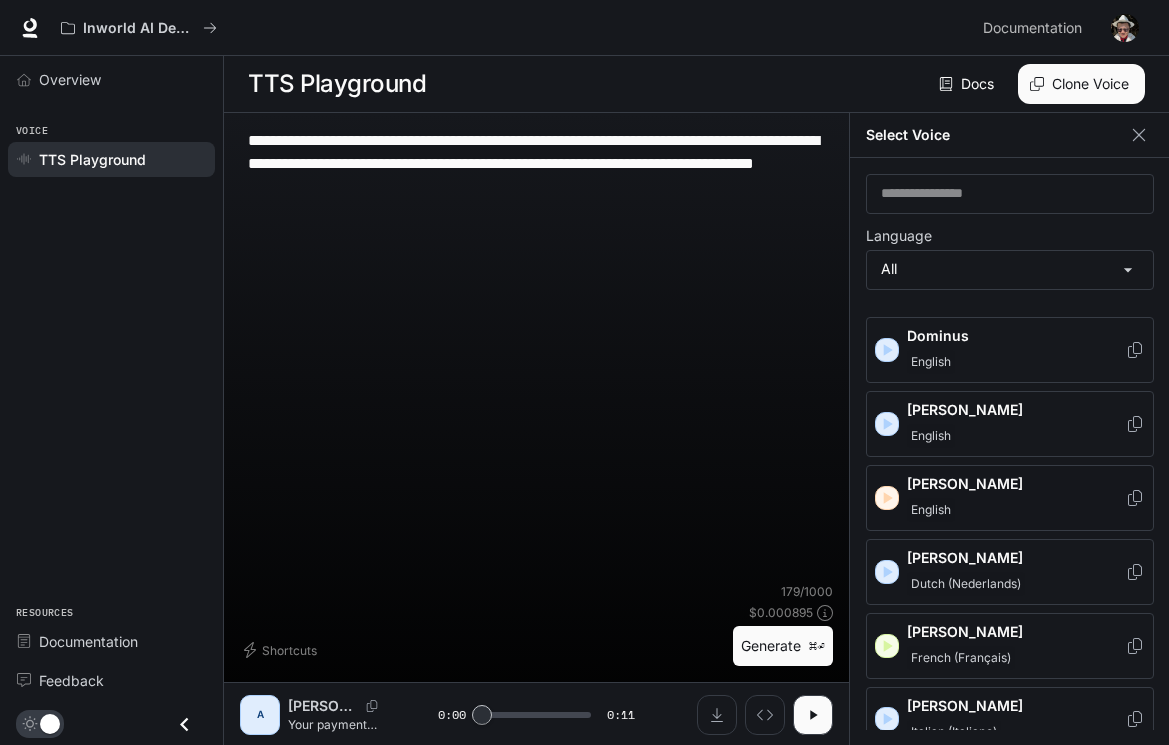 click on "[PERSON_NAME]" at bounding box center [1016, 484] 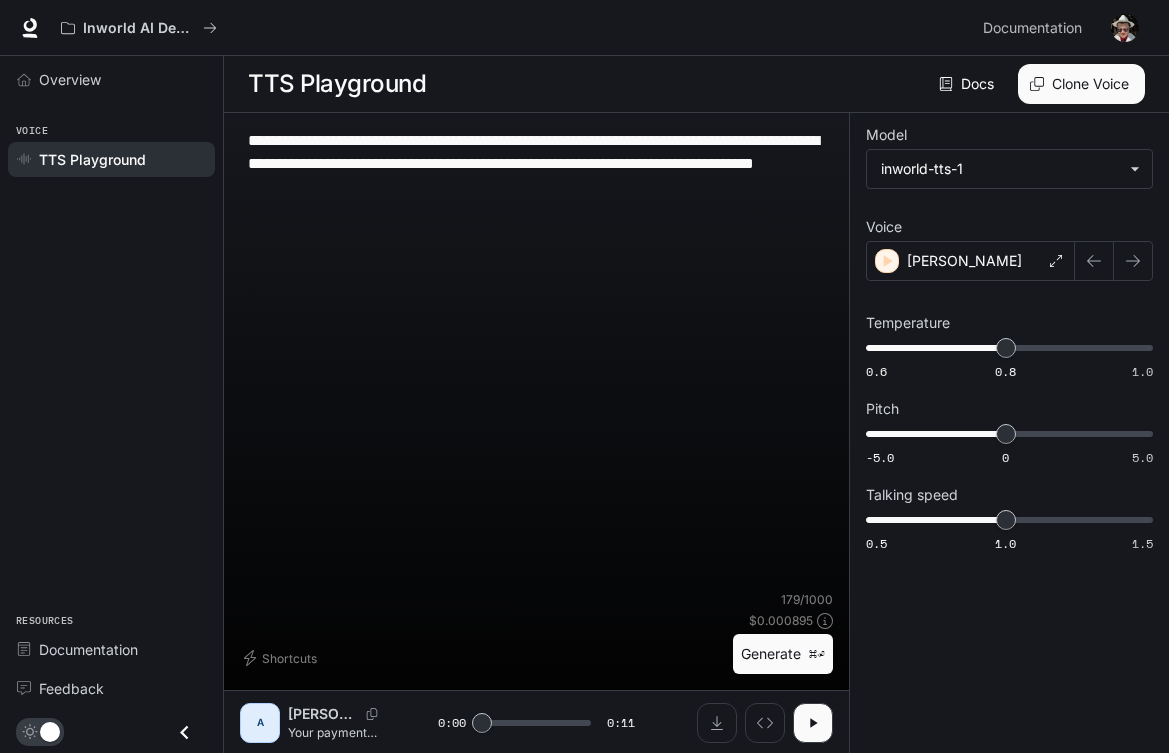 click on "Generate ⌘⏎" at bounding box center (783, 654) 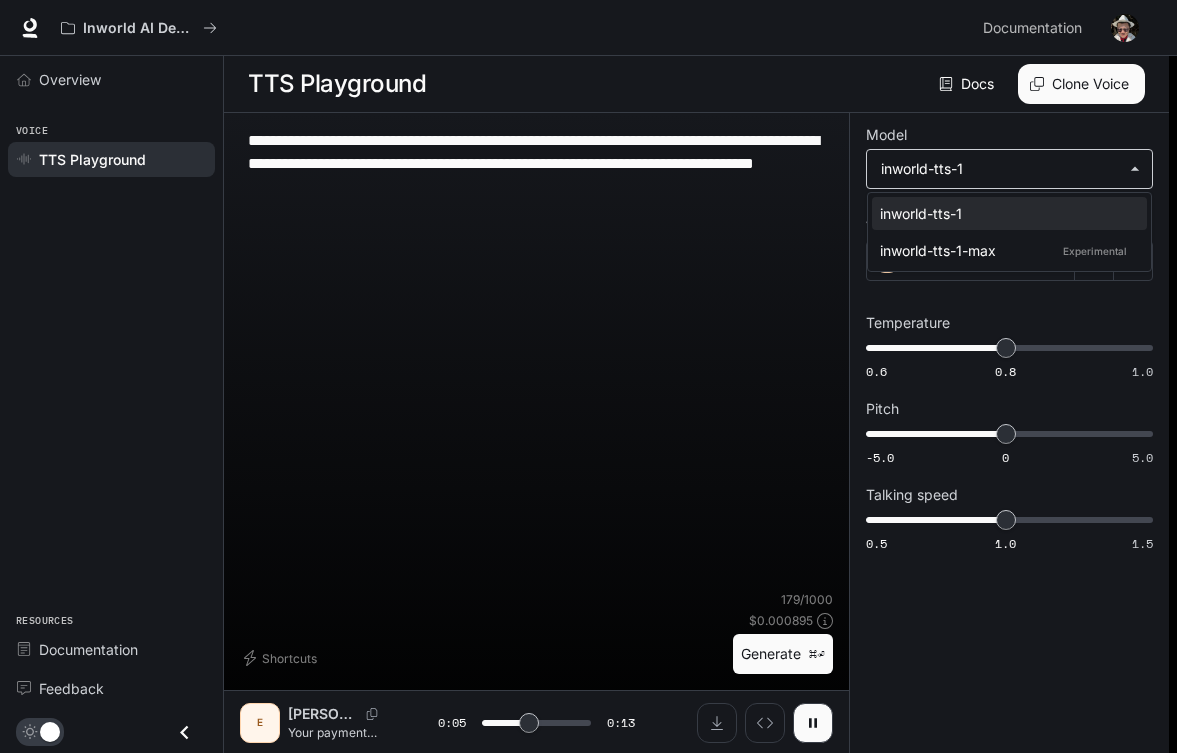 click on "**********" at bounding box center [588, 377] 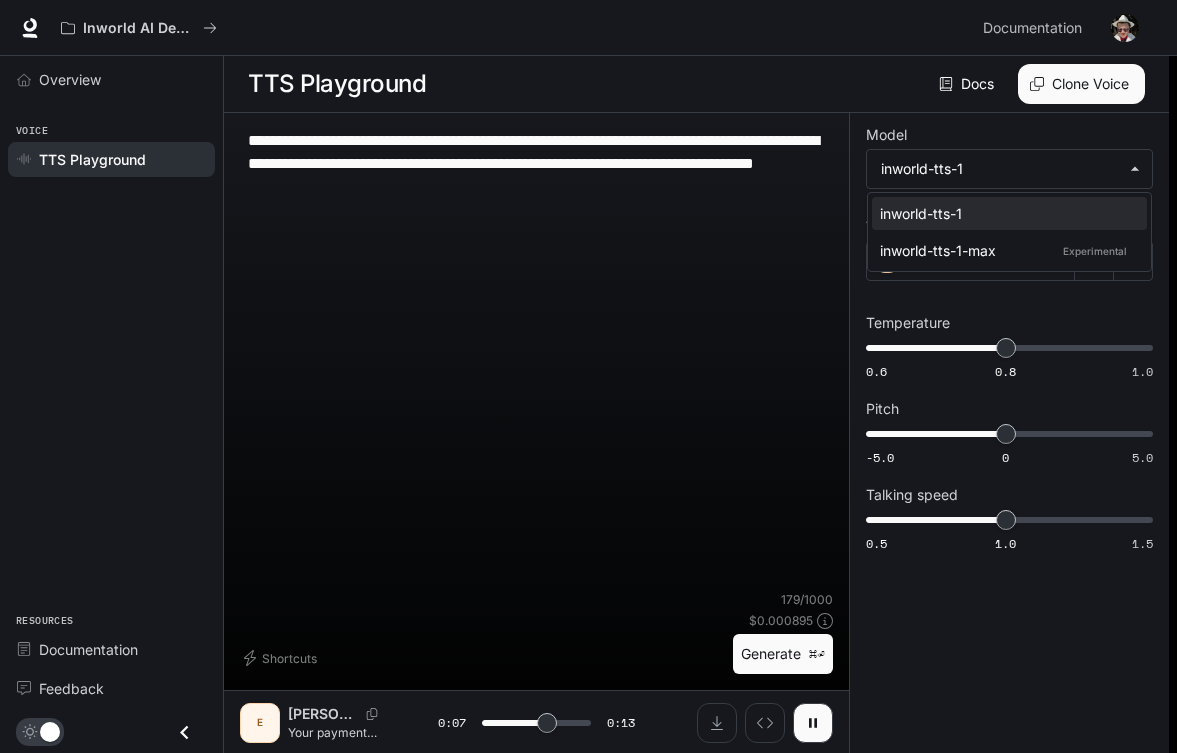 click at bounding box center (588, 376) 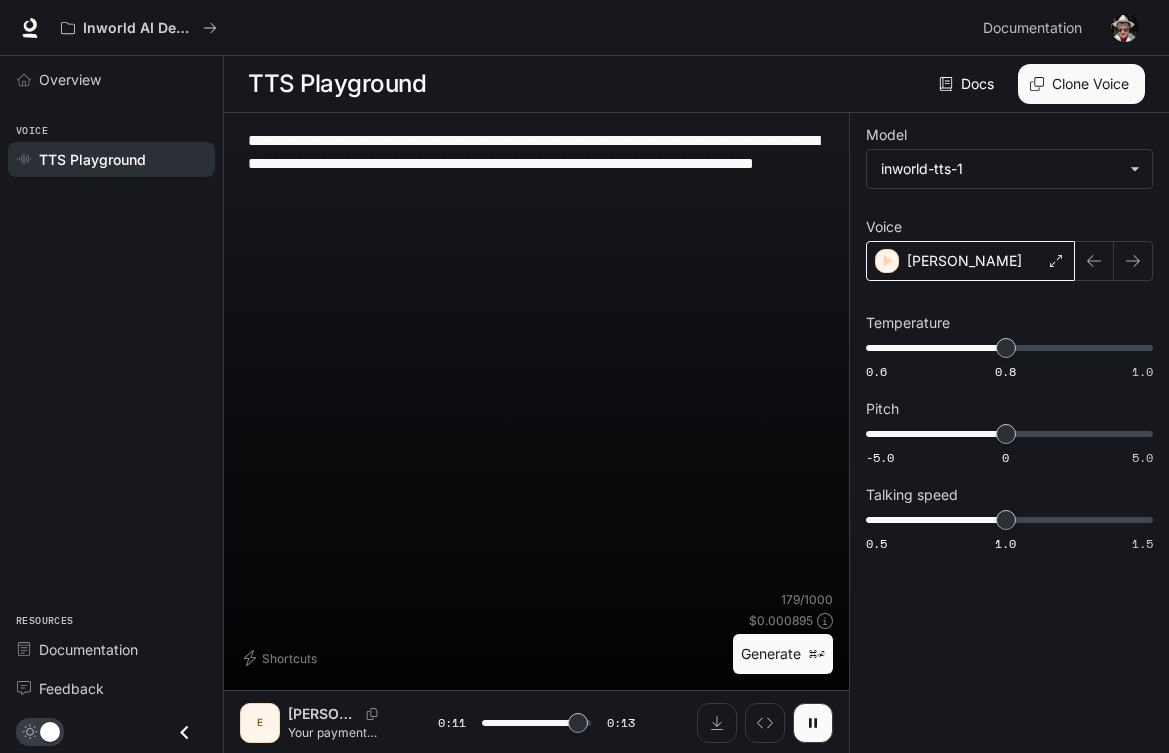 click on "[PERSON_NAME]" at bounding box center [970, 261] 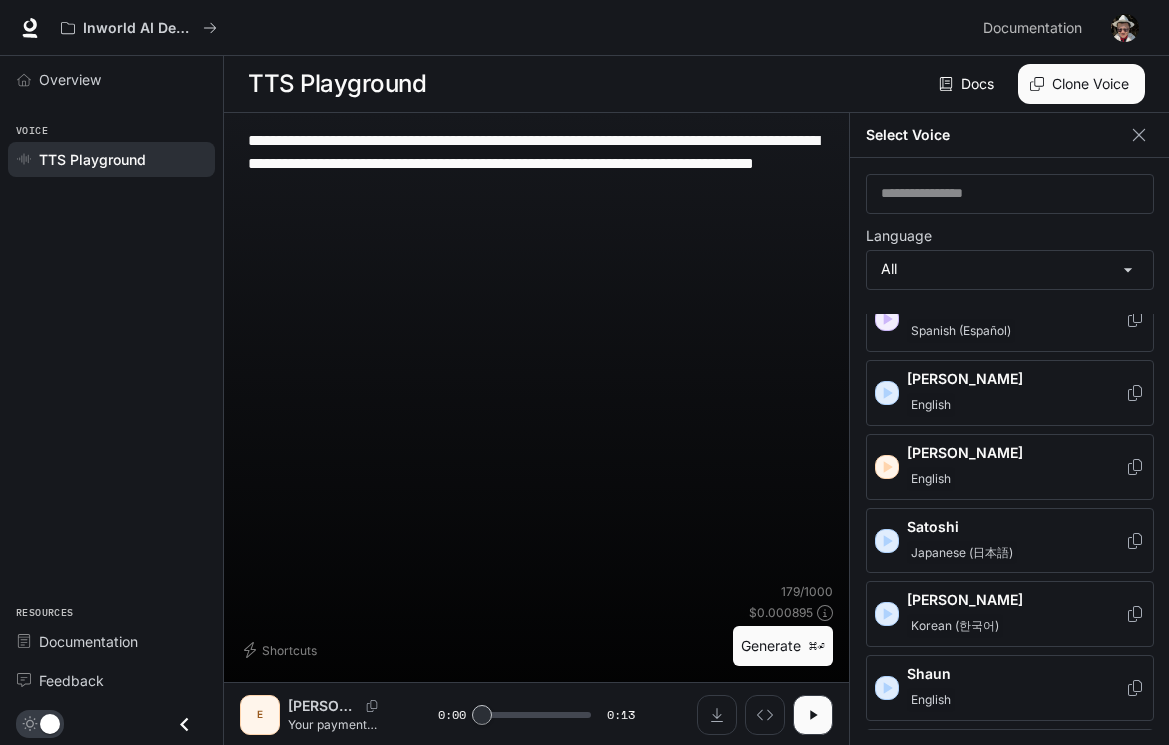 scroll, scrollTop: 2689, scrollLeft: 0, axis: vertical 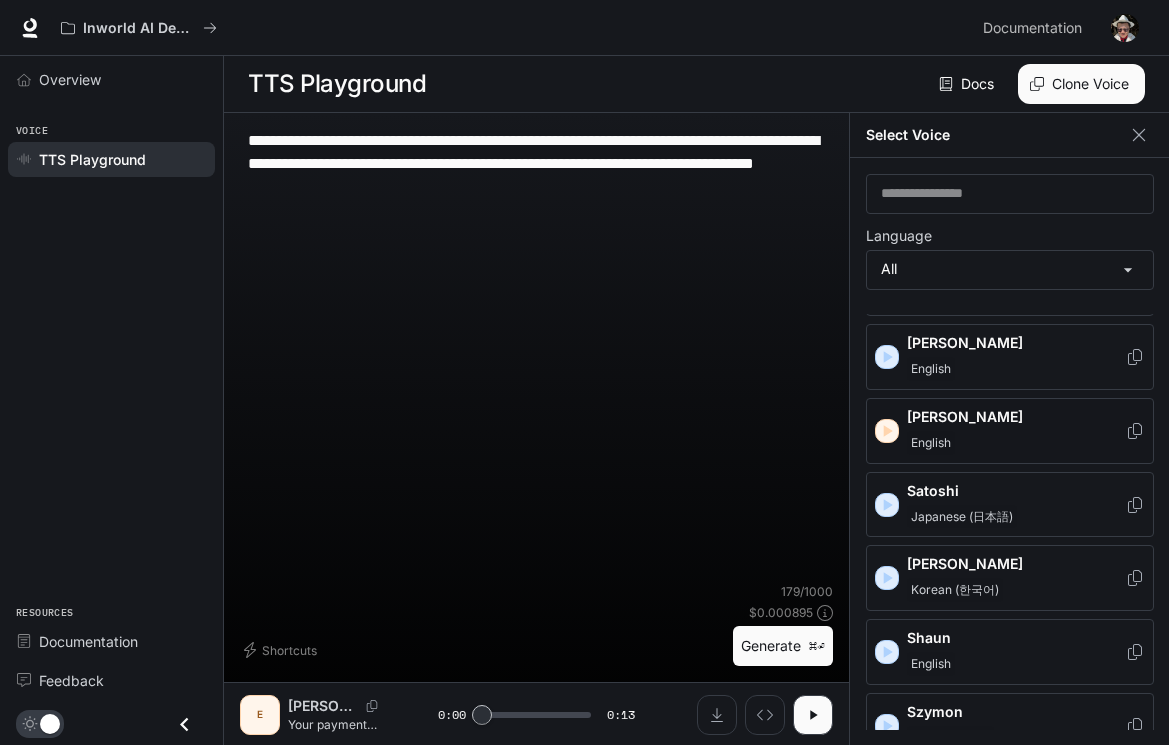 click on "[PERSON_NAME]" at bounding box center (1016, 417) 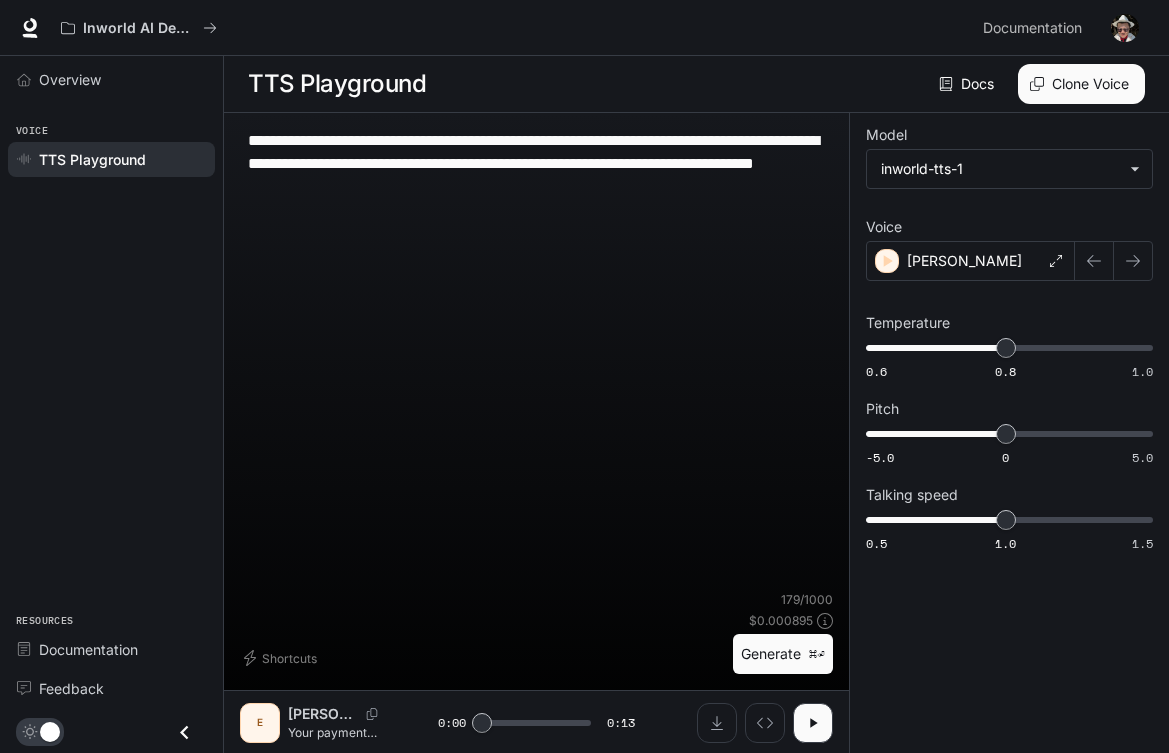 click on "Generate ⌘⏎" at bounding box center [783, 654] 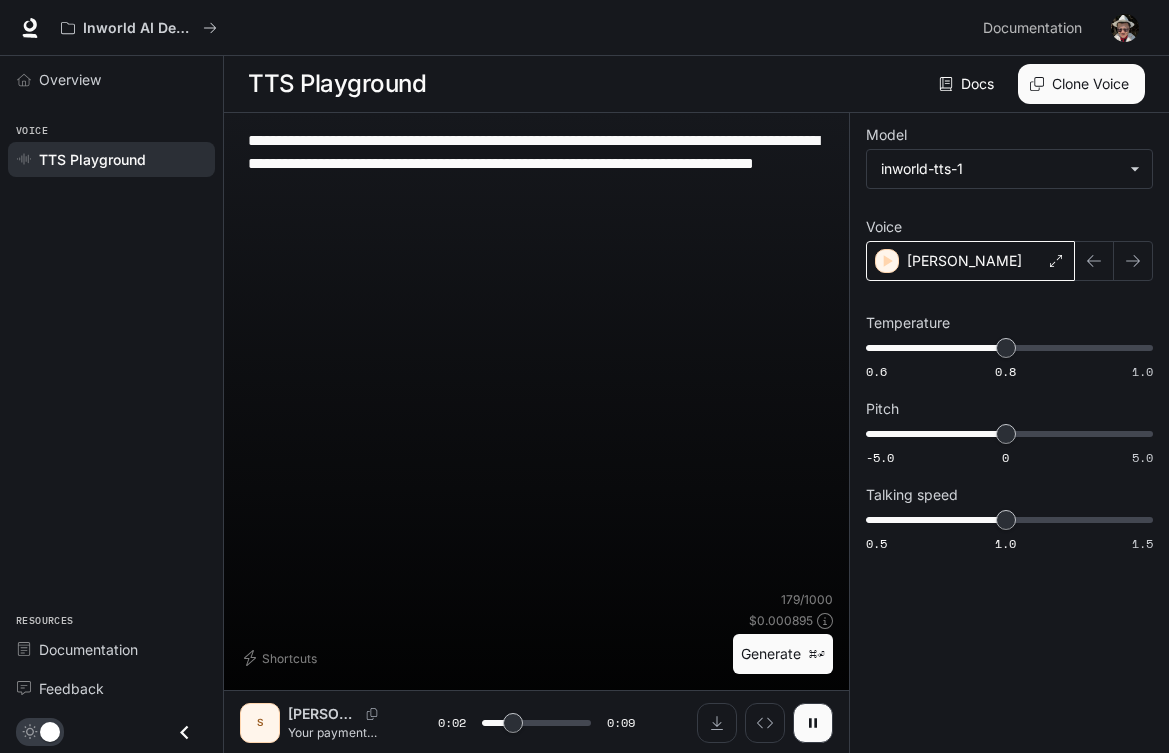 click on "[PERSON_NAME]" at bounding box center (970, 261) 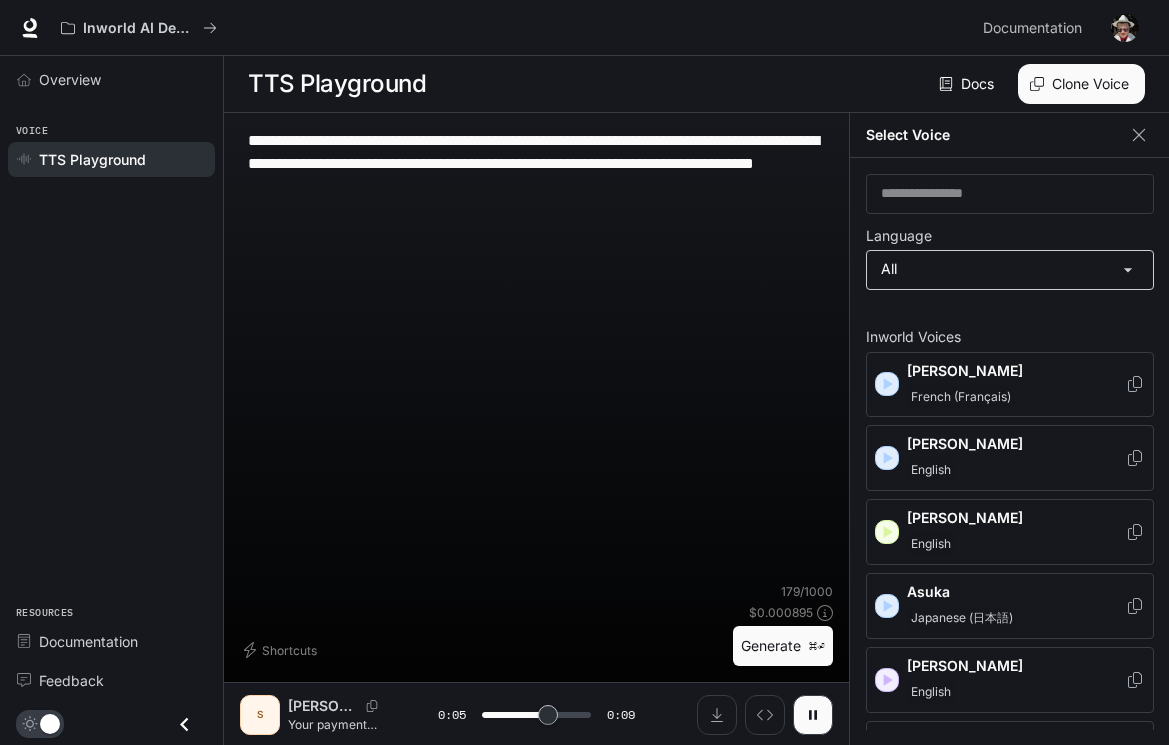 click on "**********" at bounding box center [584, 373] 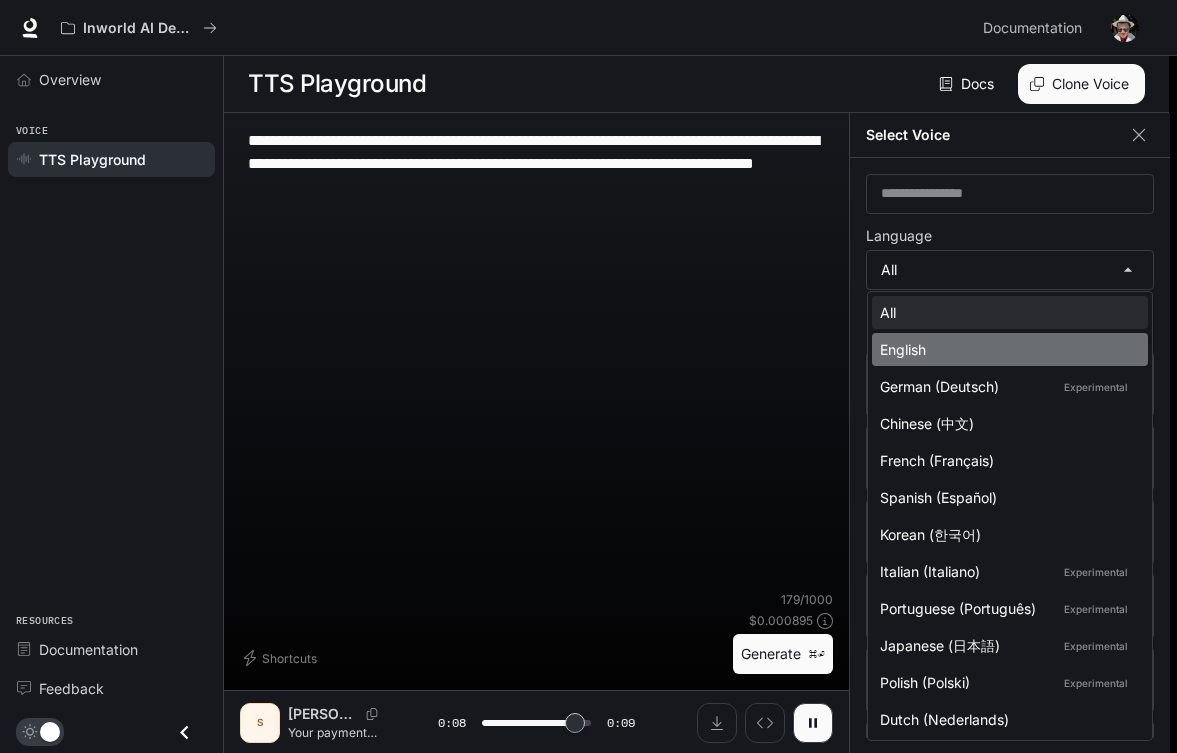 click on "English" at bounding box center (1006, 349) 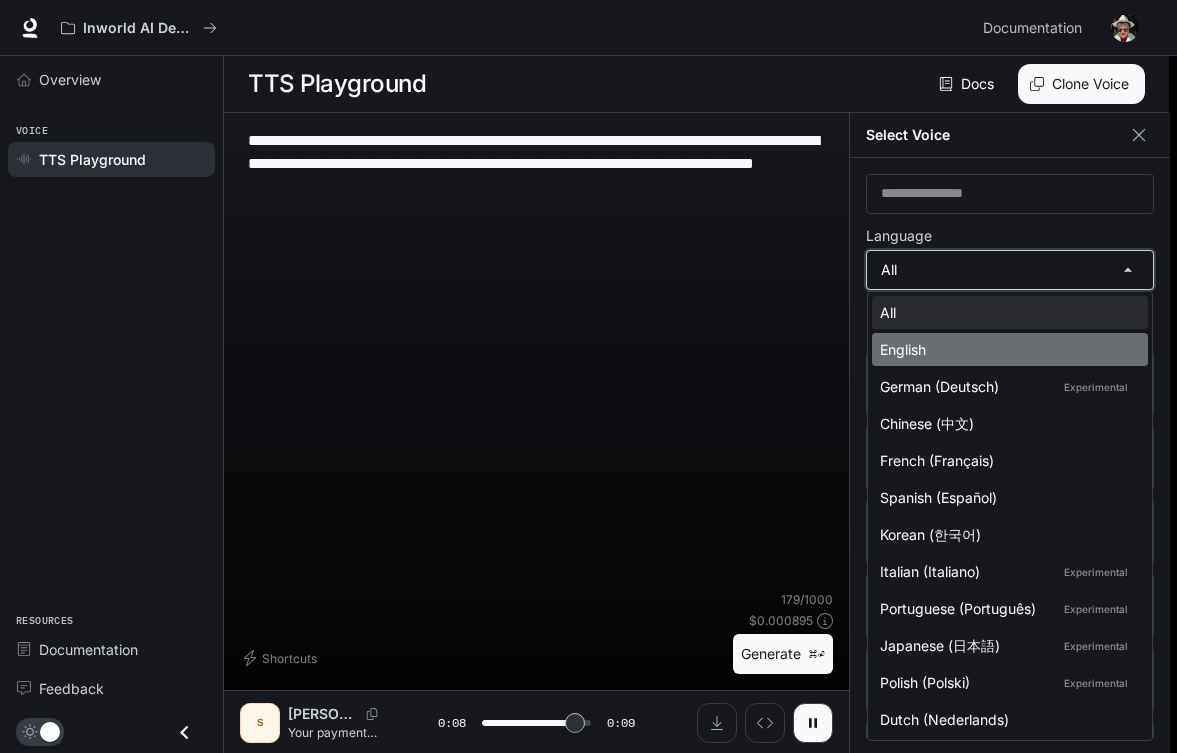 type on "***" 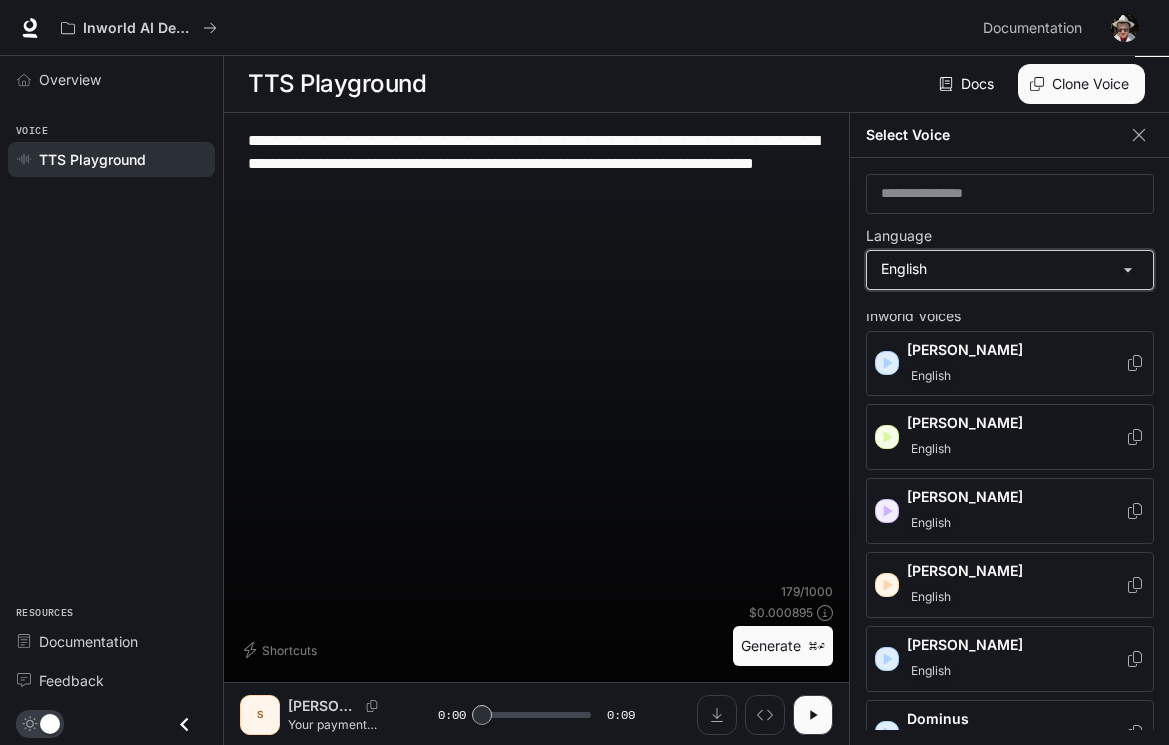 scroll, scrollTop: 25, scrollLeft: 0, axis: vertical 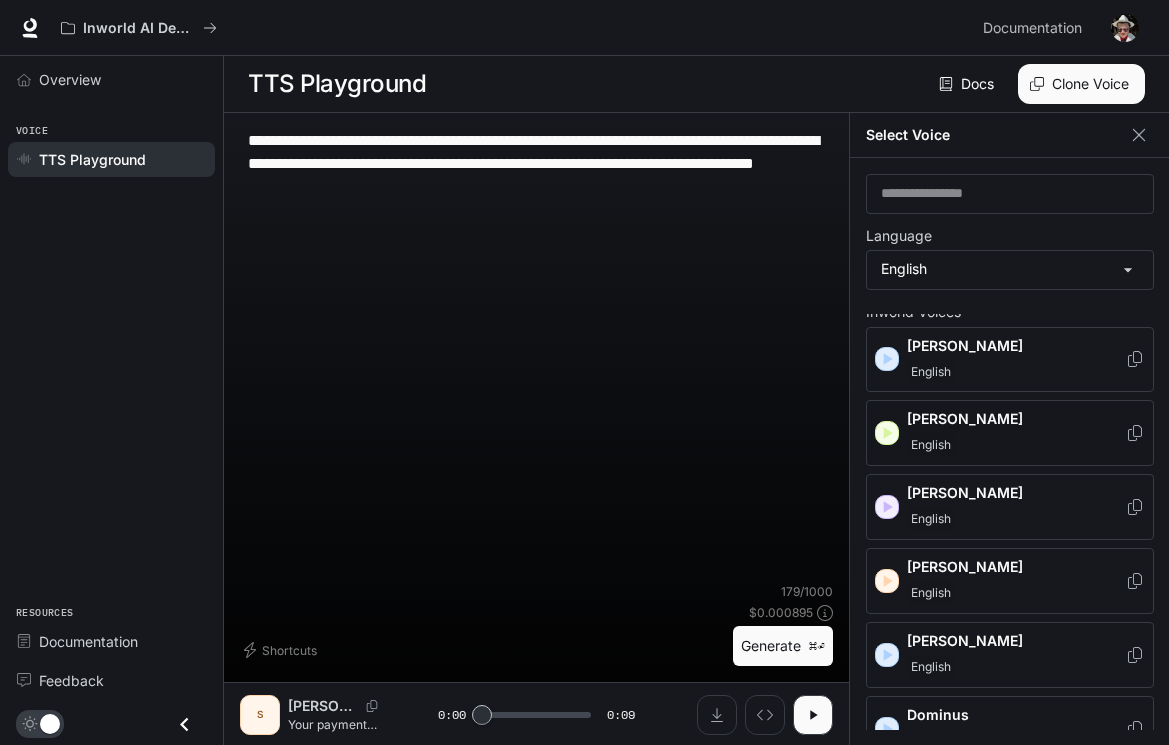 click on "[PERSON_NAME]" at bounding box center [1016, 433] 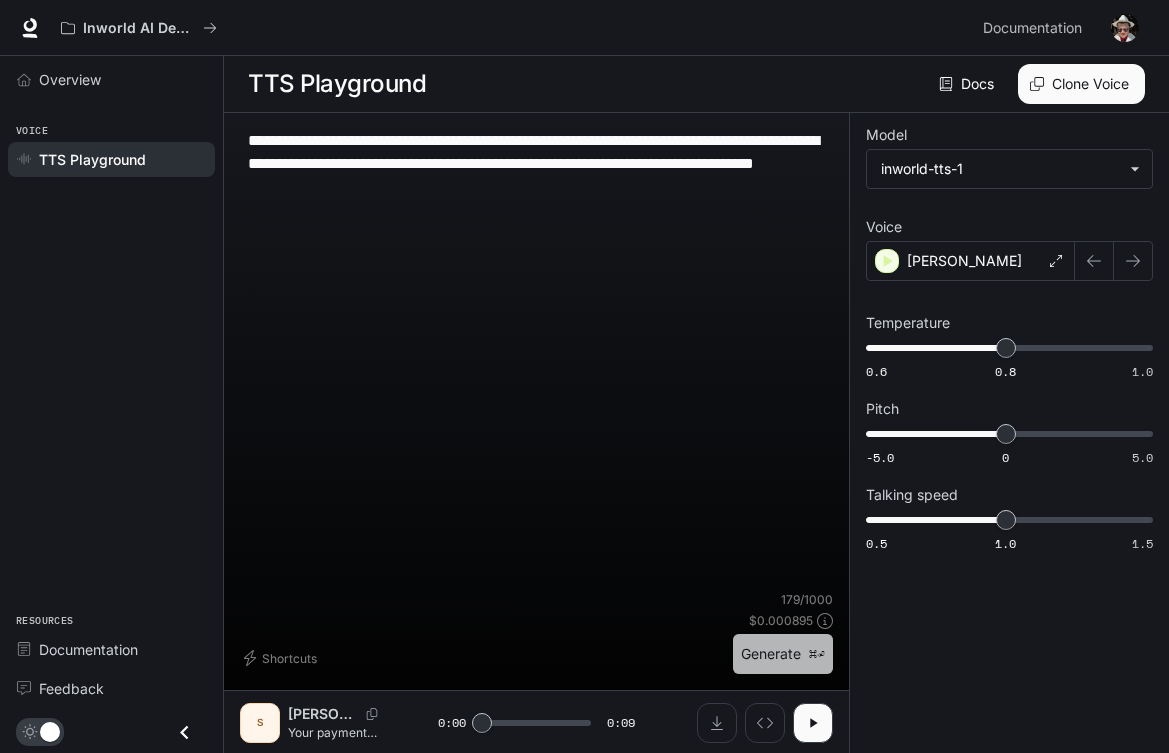 click on "Generate ⌘⏎" at bounding box center [783, 654] 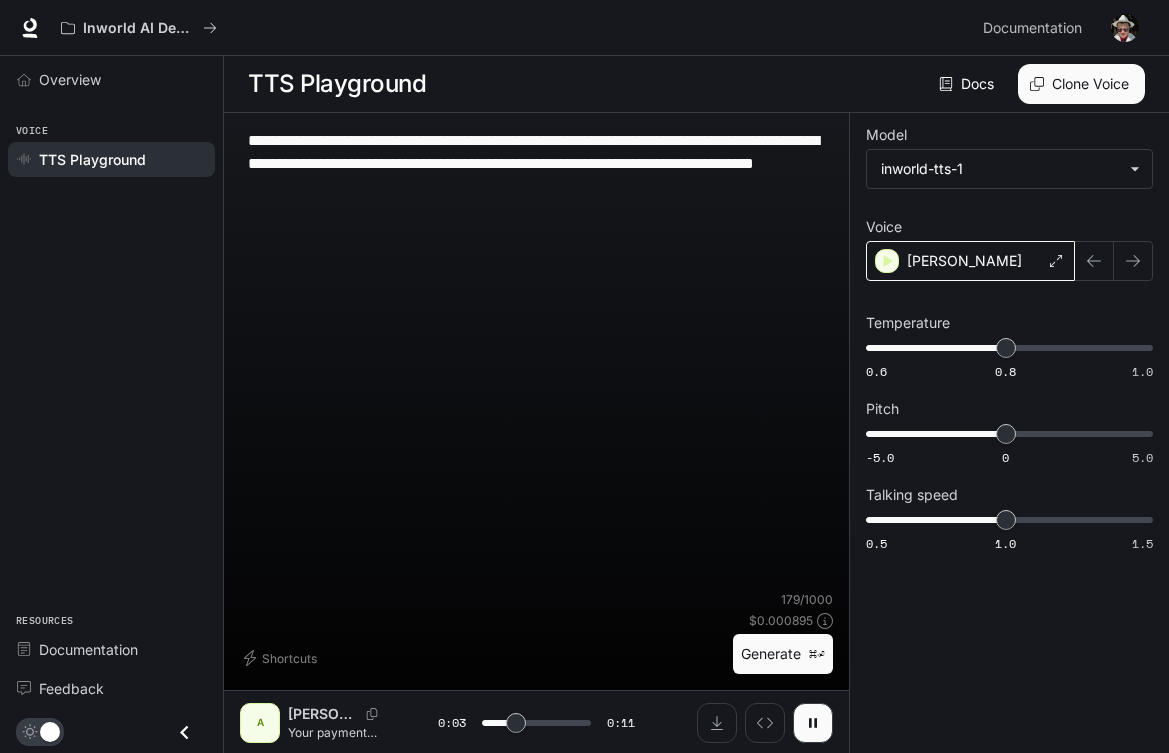 click on "[PERSON_NAME]" at bounding box center [964, 261] 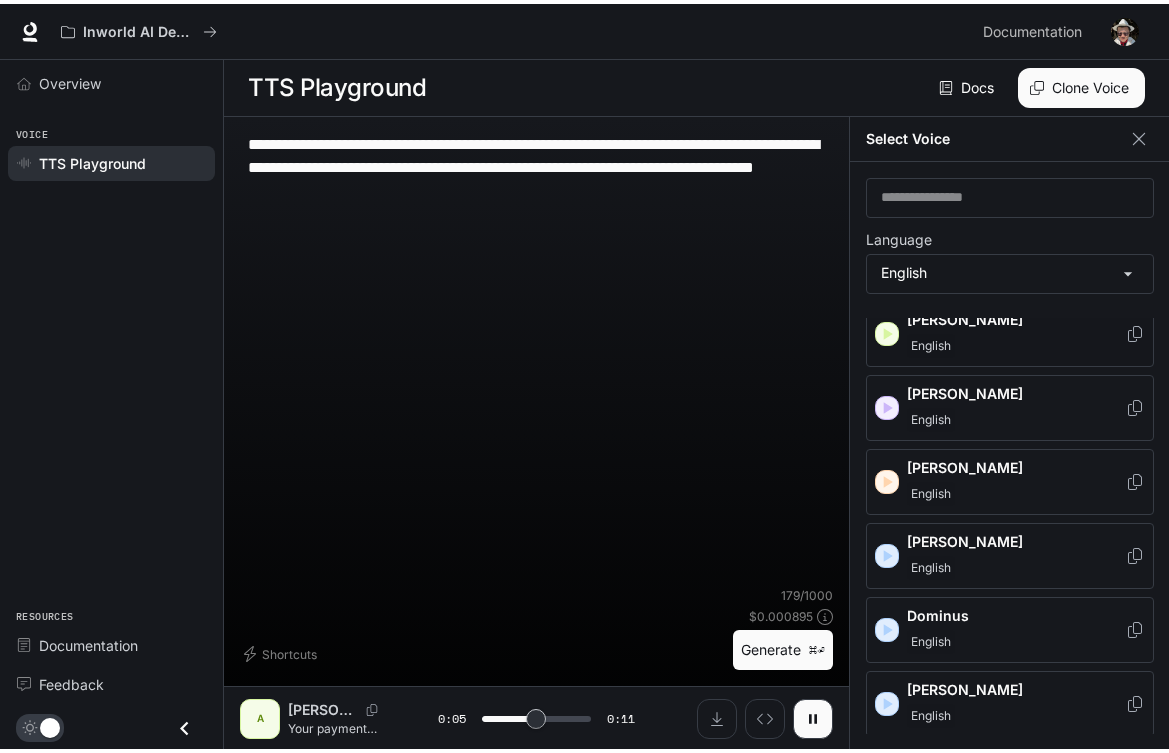 scroll, scrollTop: 138, scrollLeft: 0, axis: vertical 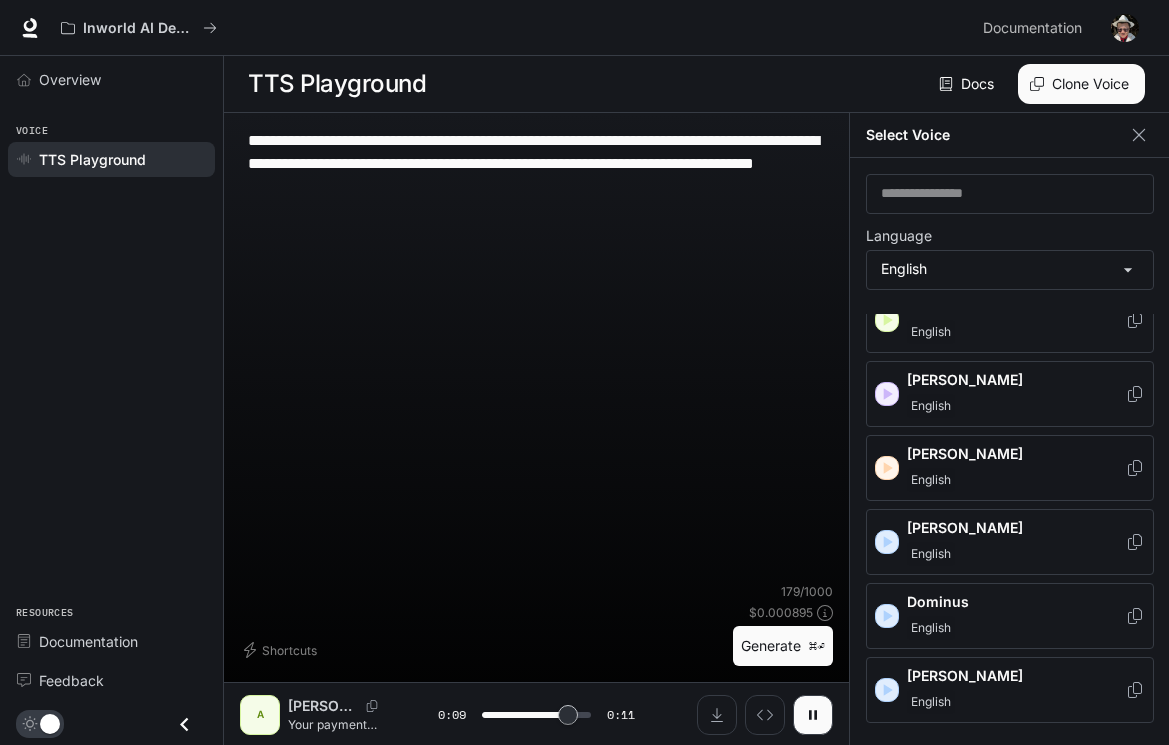 click on "[PERSON_NAME]" at bounding box center [1016, 454] 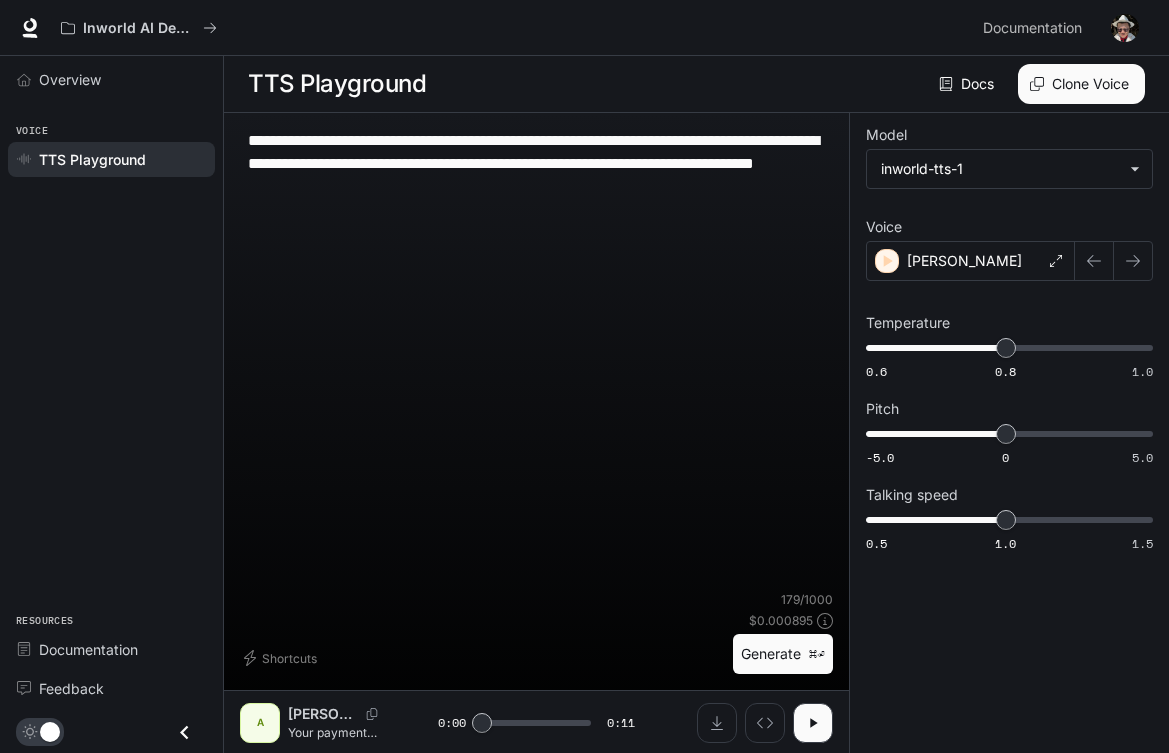 click on "Generate ⌘⏎" at bounding box center [783, 654] 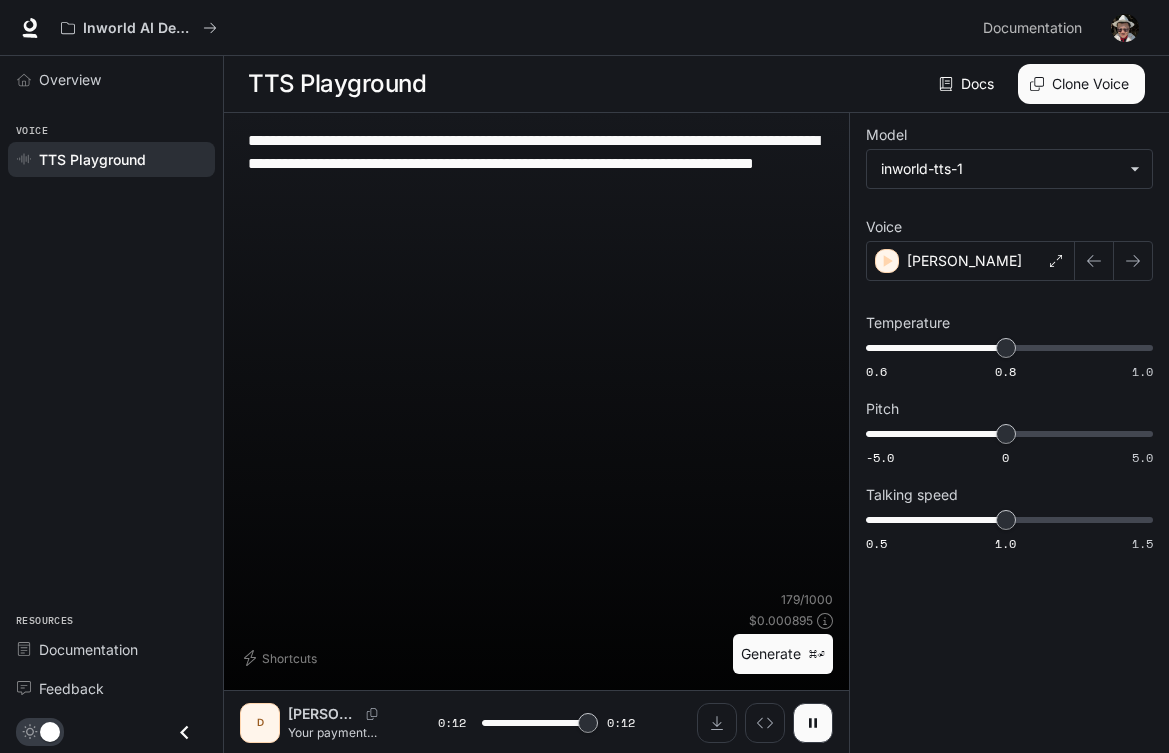 type on "*" 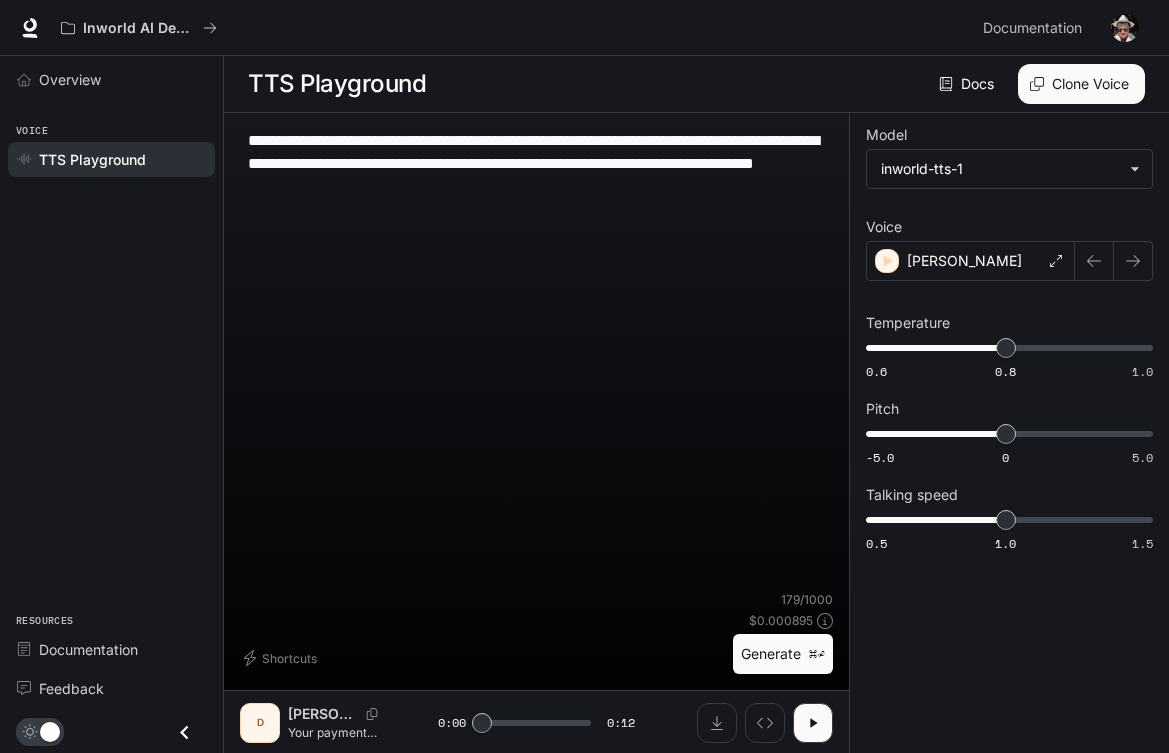click on "**********" at bounding box center (536, 175) 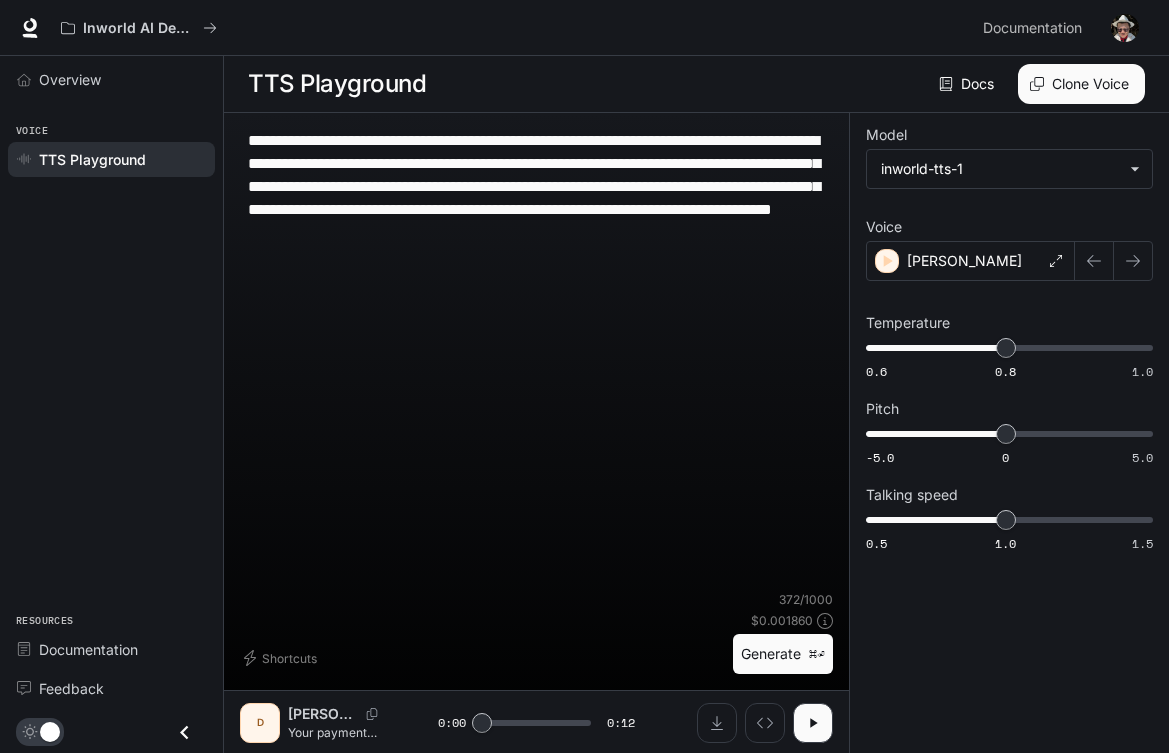 click on "**********" at bounding box center [536, 186] 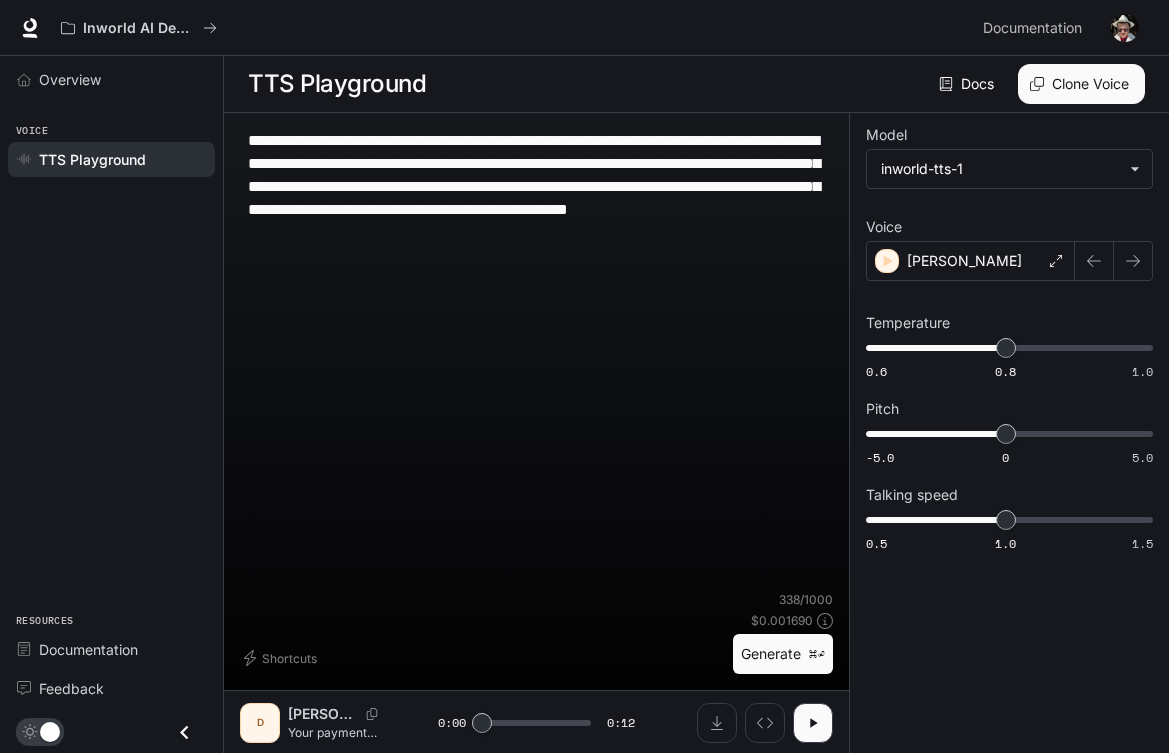click on "**********" at bounding box center [536, 186] 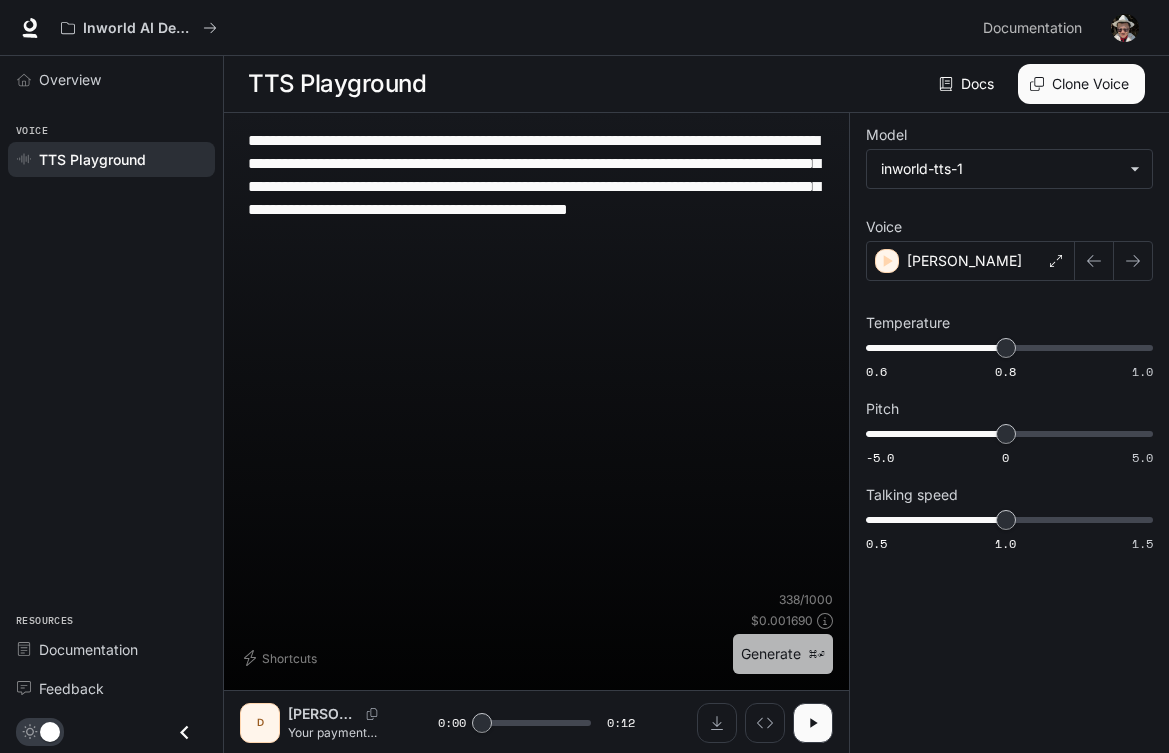 click on "Generate ⌘⏎" at bounding box center [783, 654] 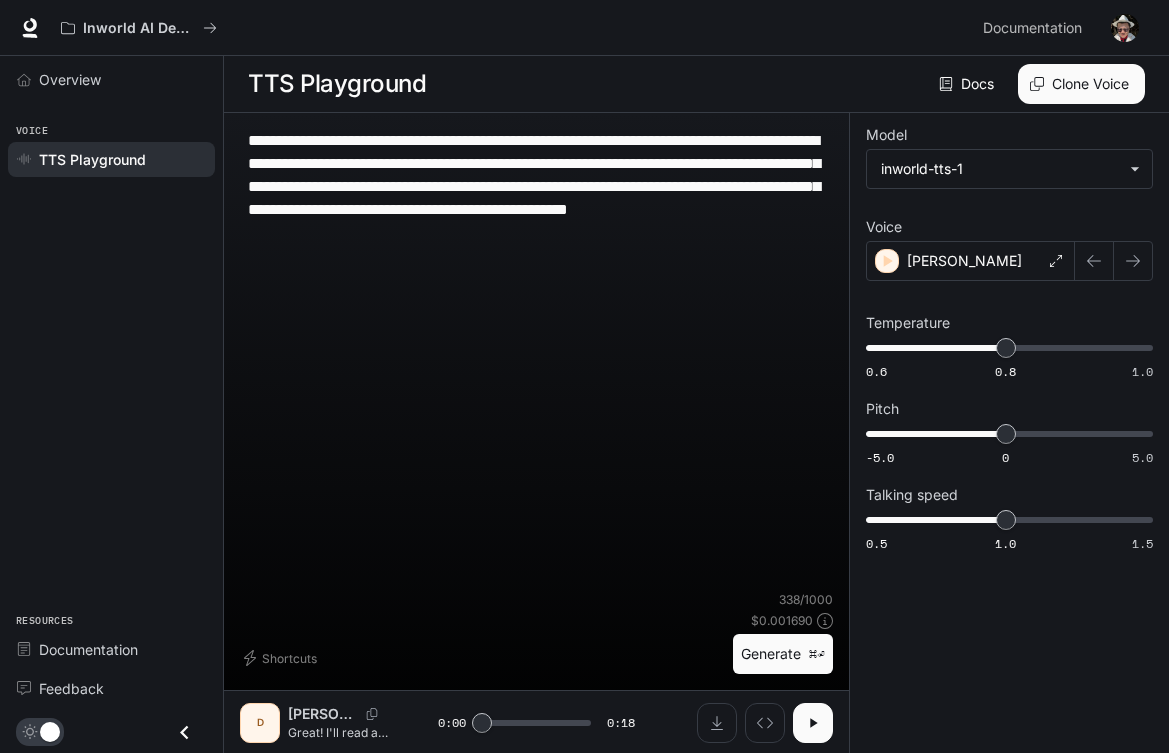 click at bounding box center [813, 723] 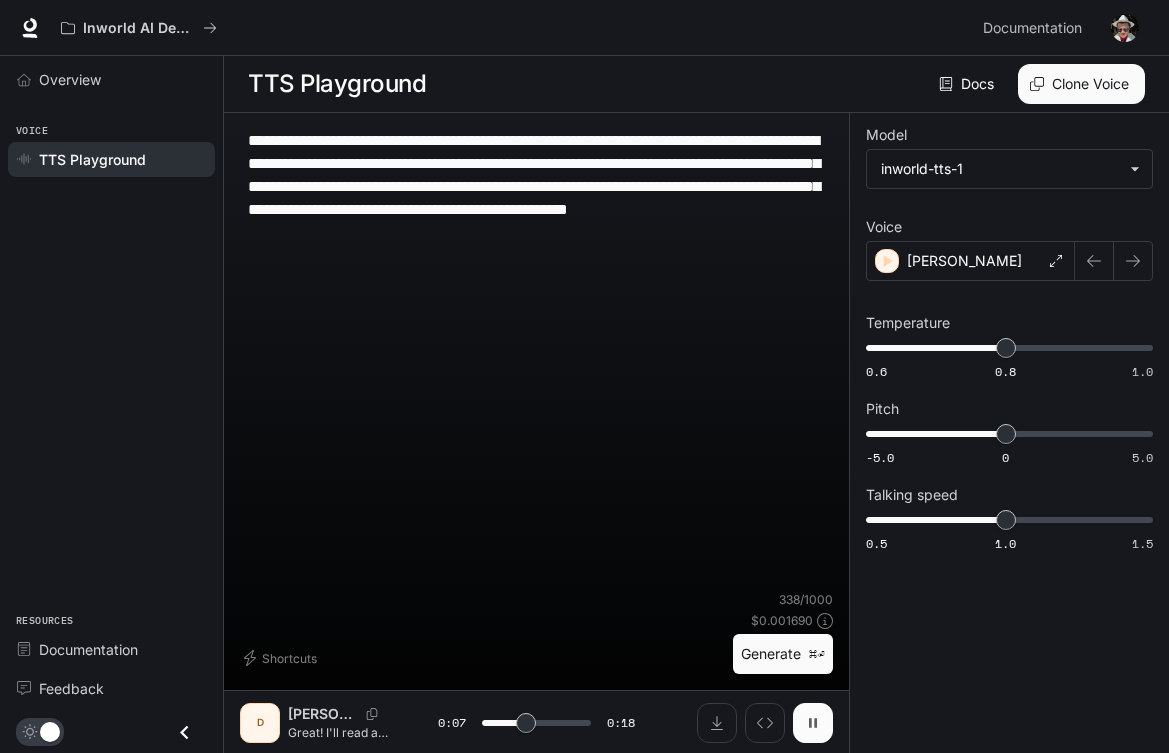 click at bounding box center (813, 723) 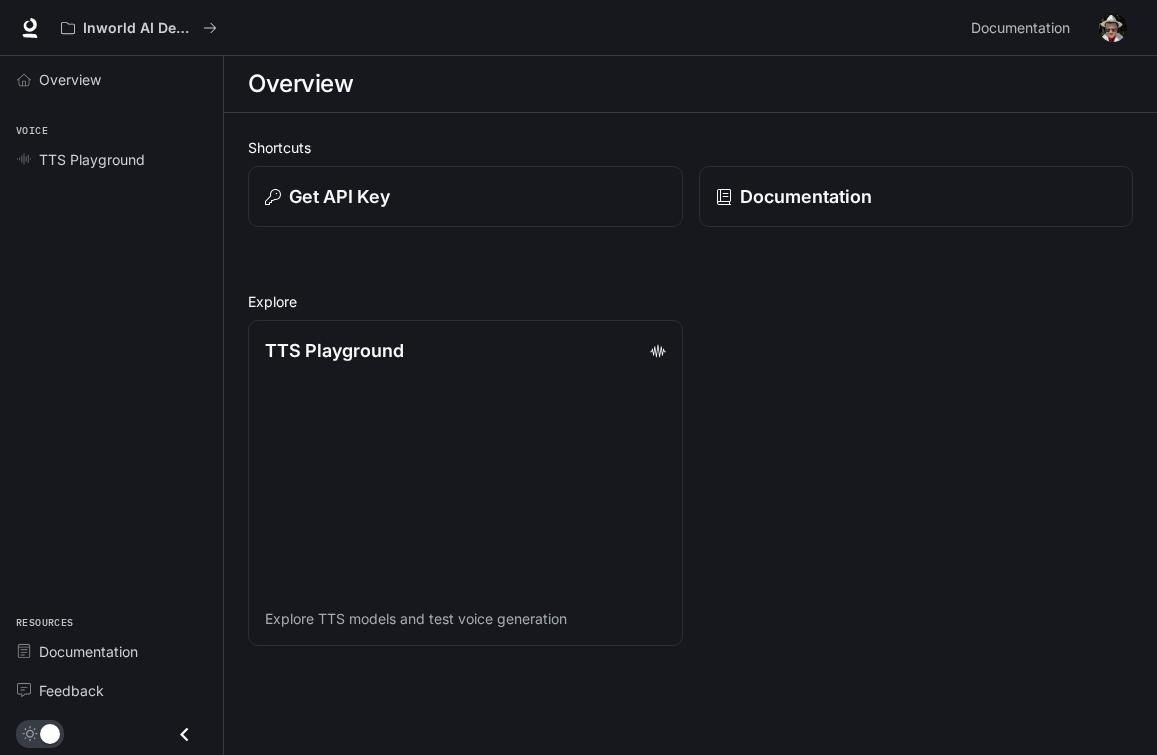 scroll, scrollTop: 0, scrollLeft: 0, axis: both 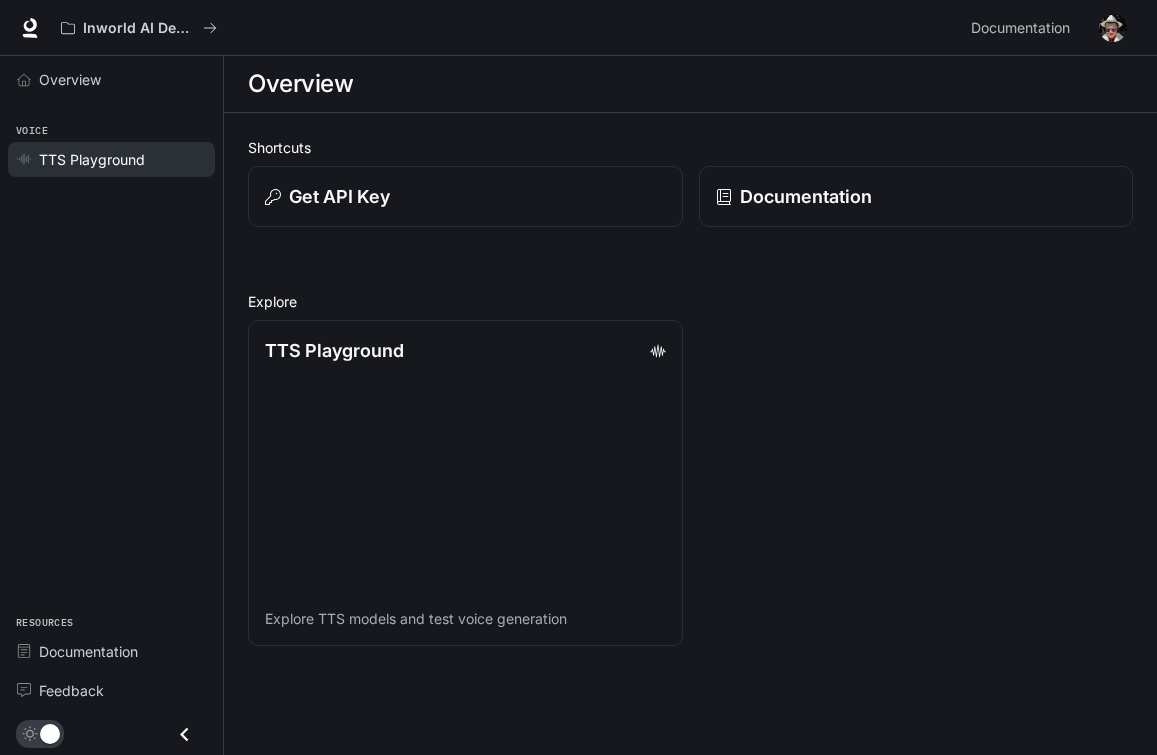 click on "TTS Playground" at bounding box center (111, 159) 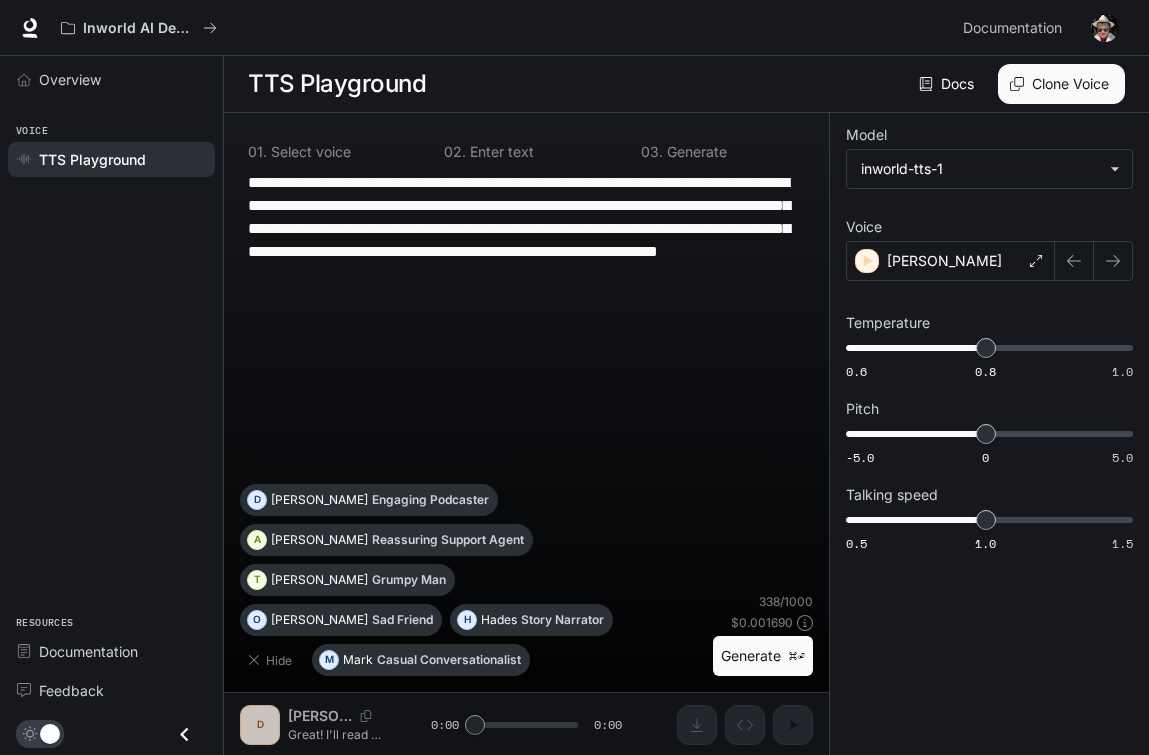 click on "**********" at bounding box center (526, 228) 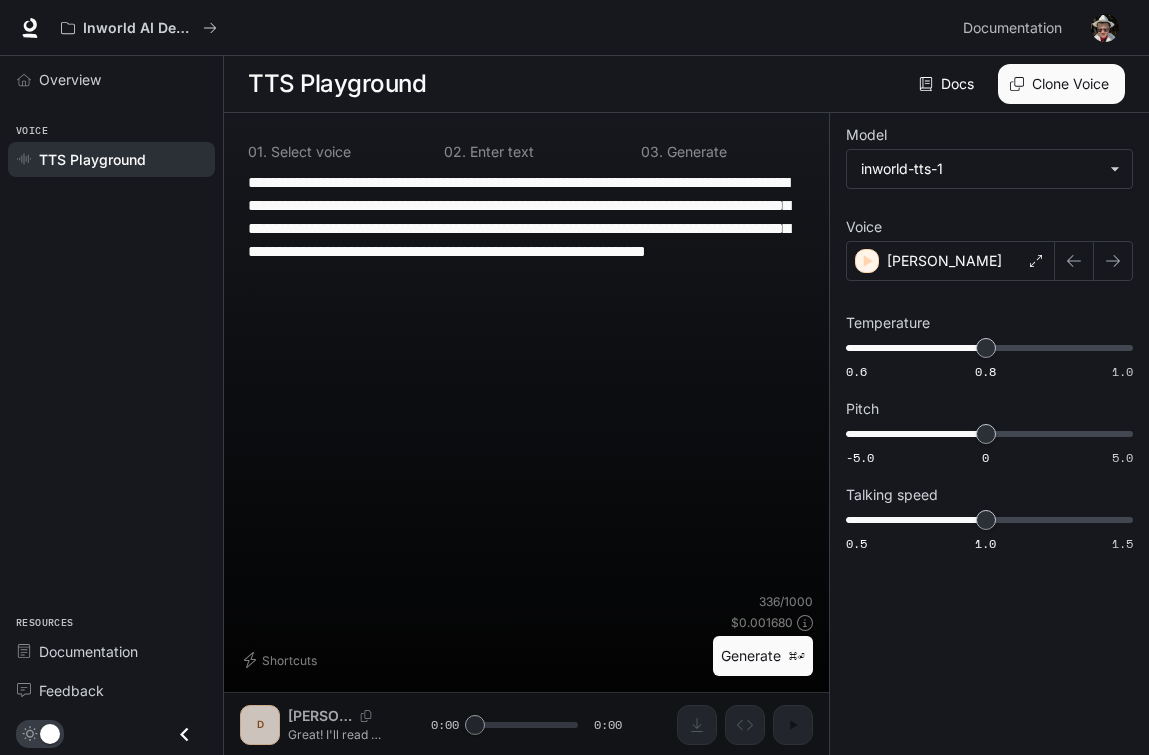 type on "**********" 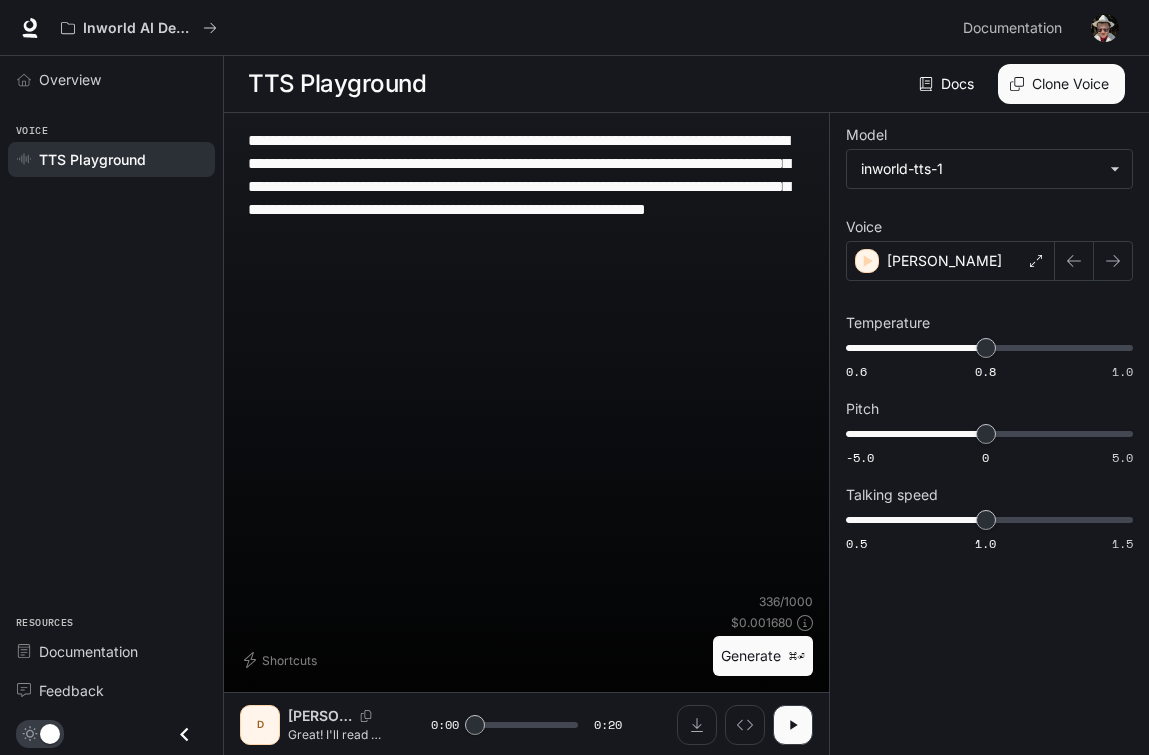 click on "**********" at bounding box center (526, 186) 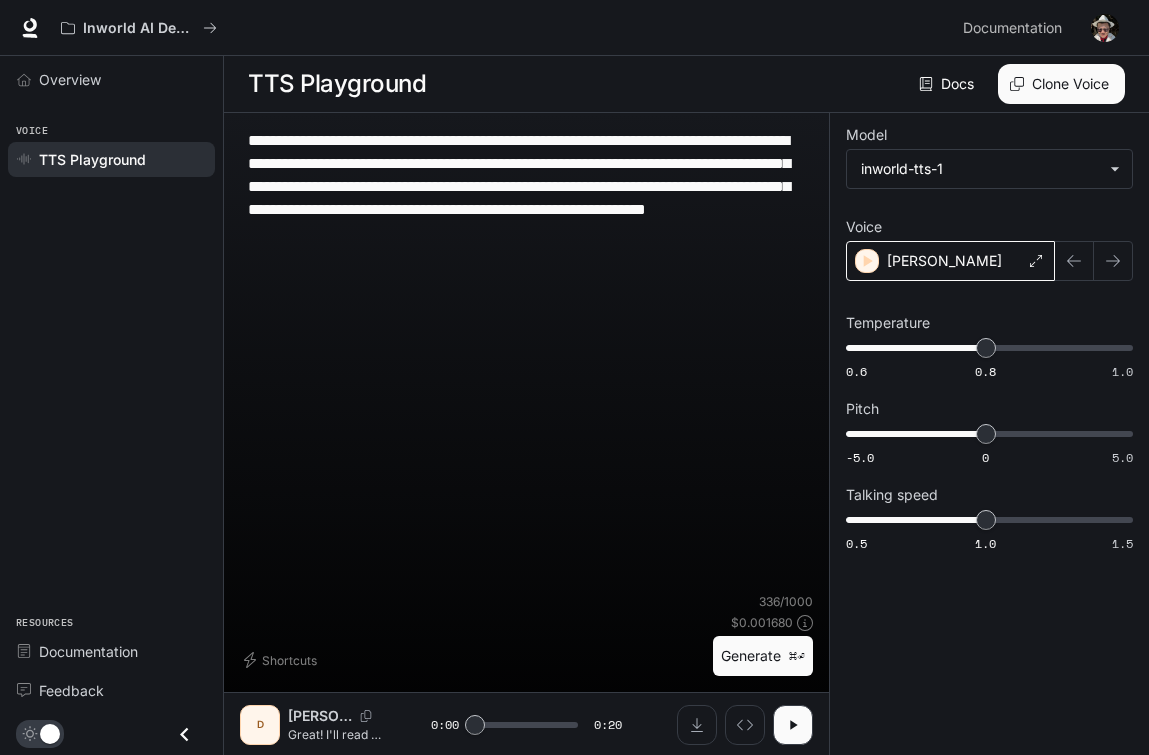 click on "[PERSON_NAME]" at bounding box center [950, 261] 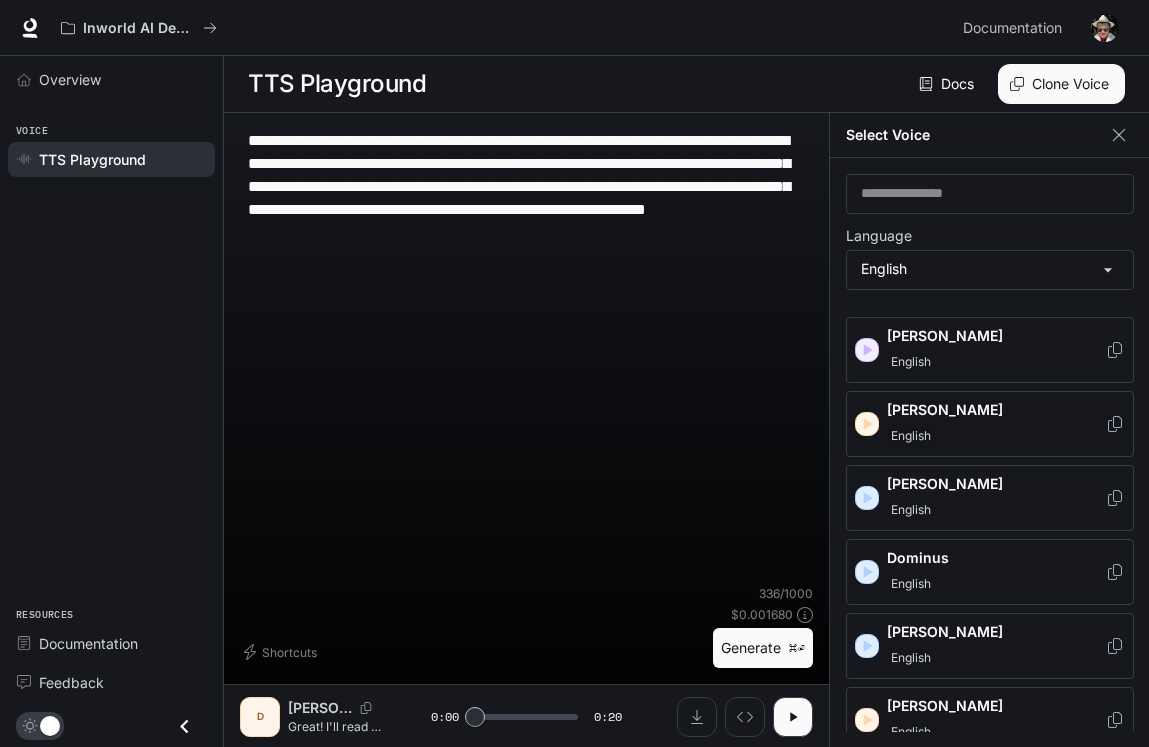scroll, scrollTop: 184, scrollLeft: 0, axis: vertical 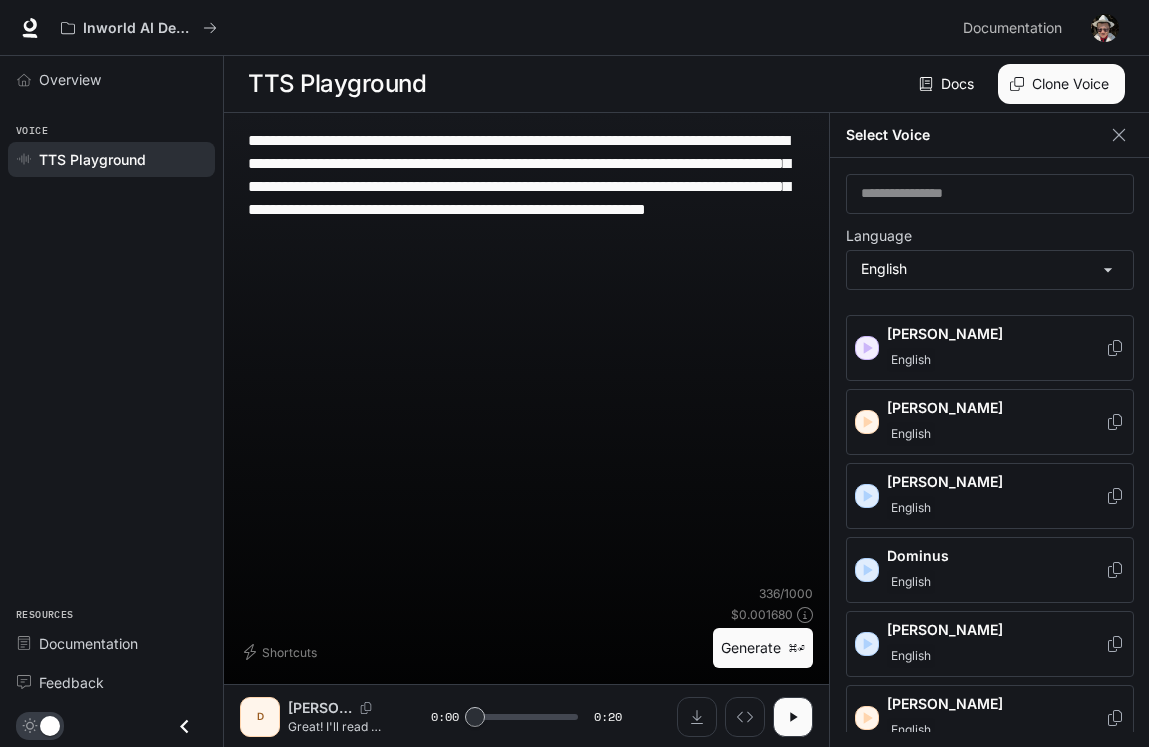 click on "[PERSON_NAME]" at bounding box center [996, 482] 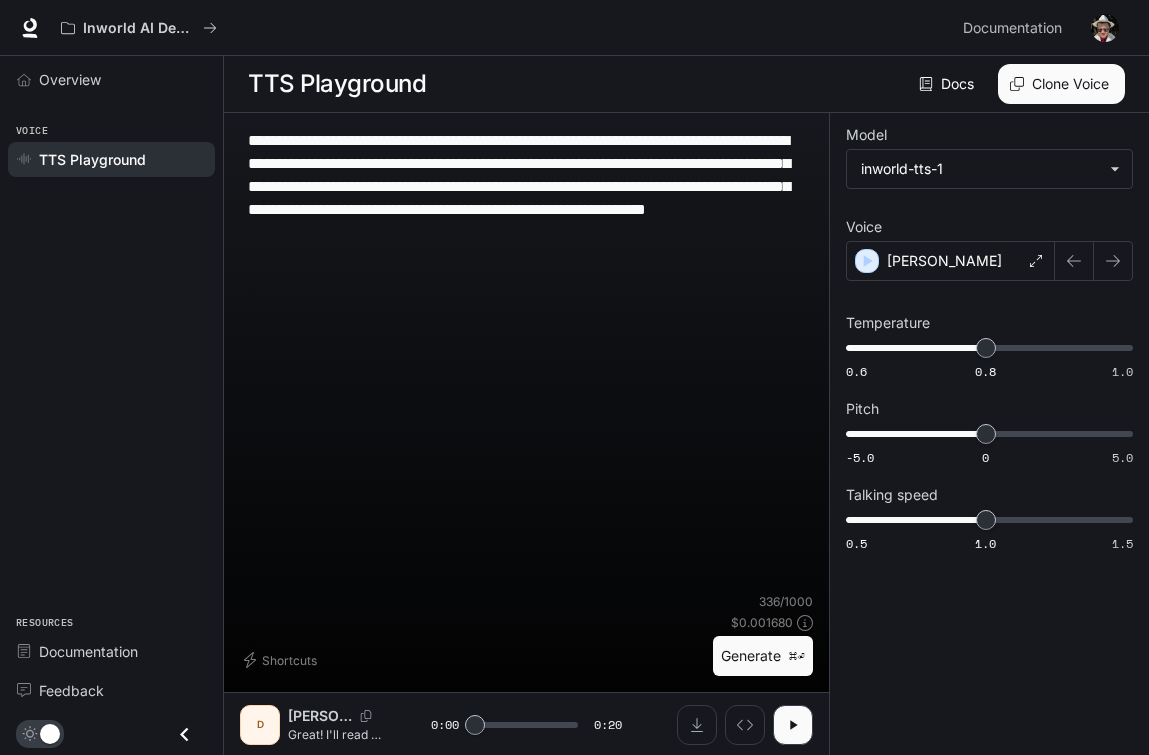 click on "Generate ⌘⏎" at bounding box center (763, 656) 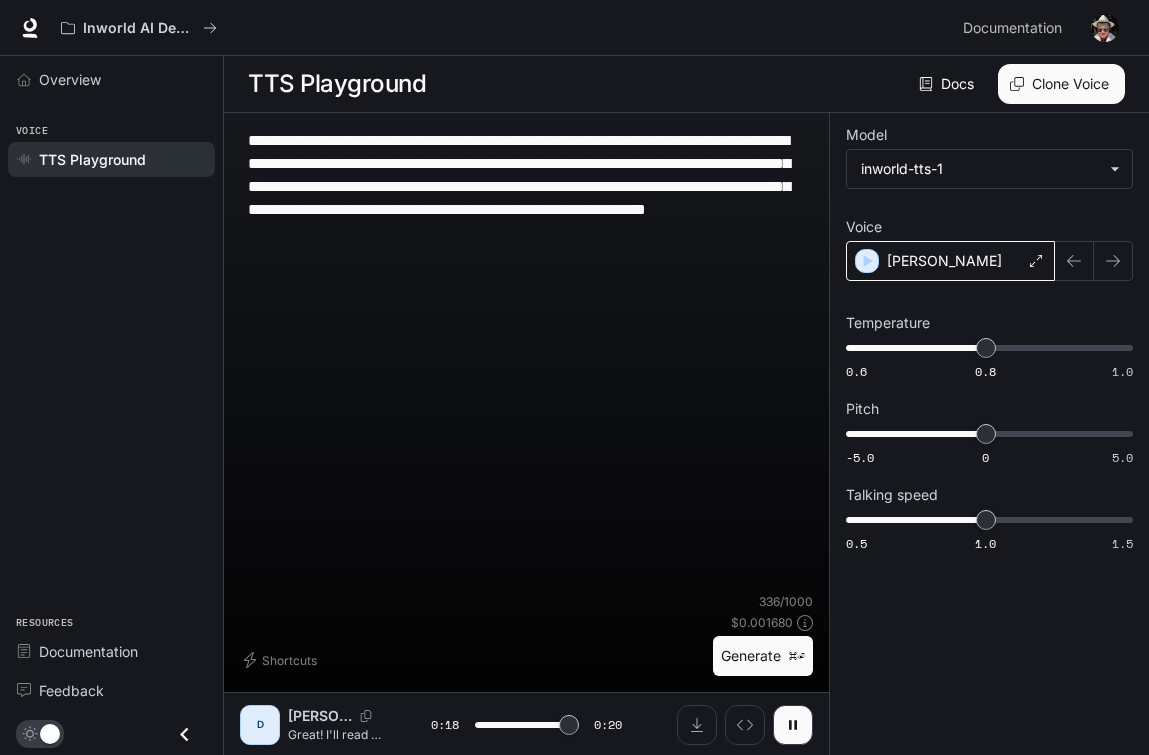 click on "[PERSON_NAME]" at bounding box center [950, 261] 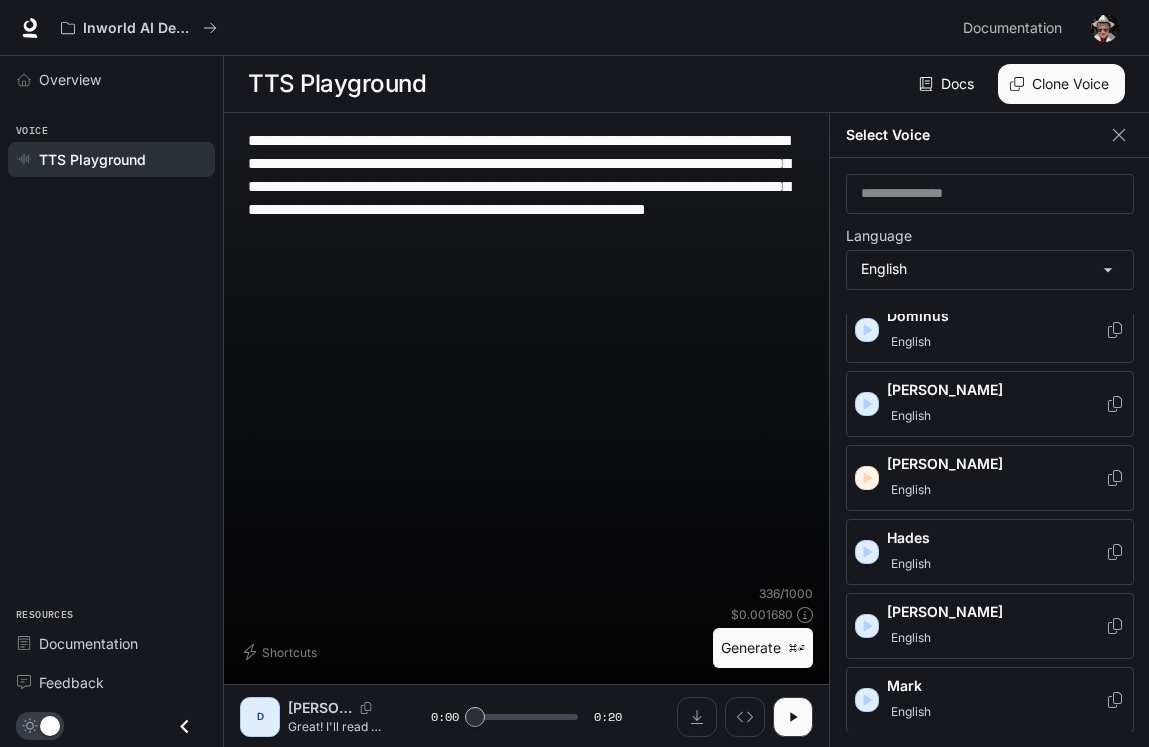 scroll, scrollTop: 458, scrollLeft: 0, axis: vertical 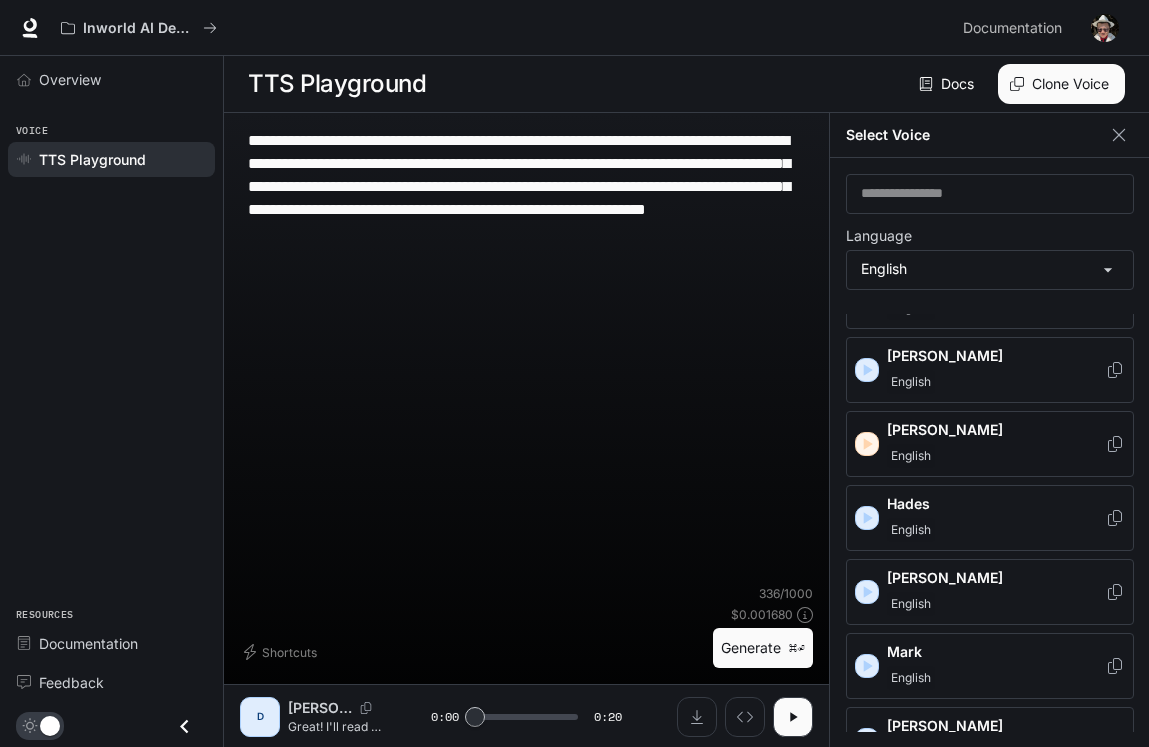 click on "[PERSON_NAME]" at bounding box center [996, 430] 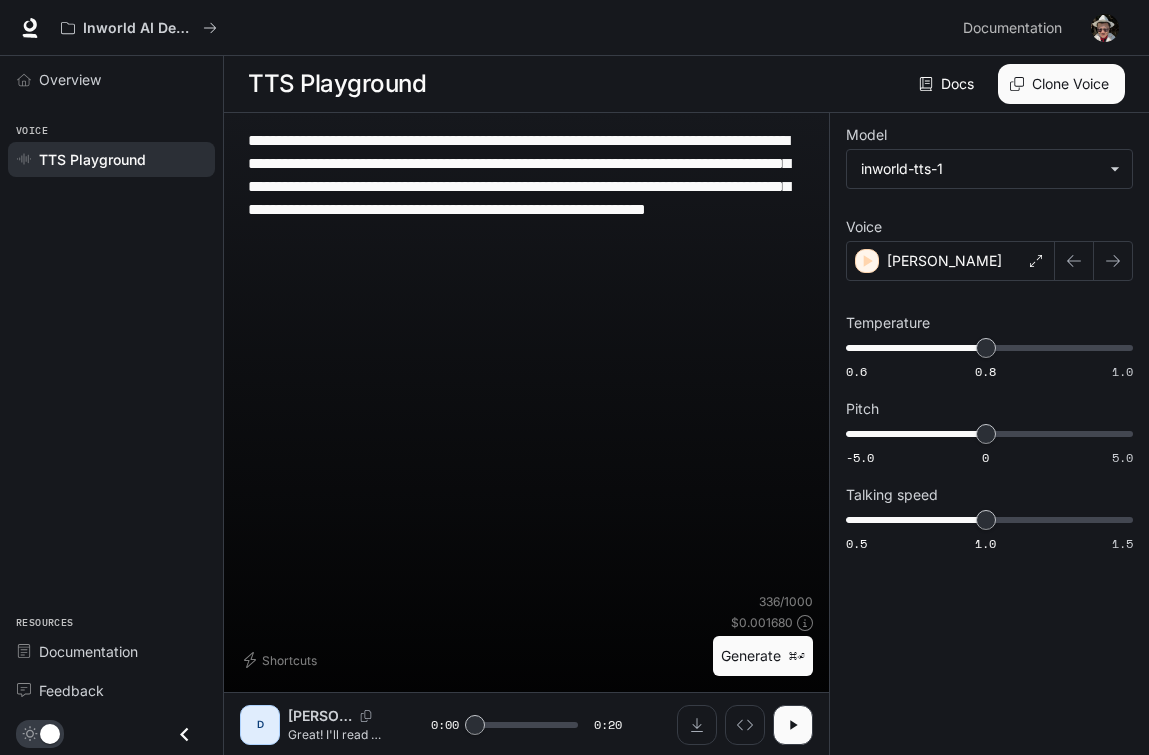 click on "Generate ⌘⏎" at bounding box center [763, 656] 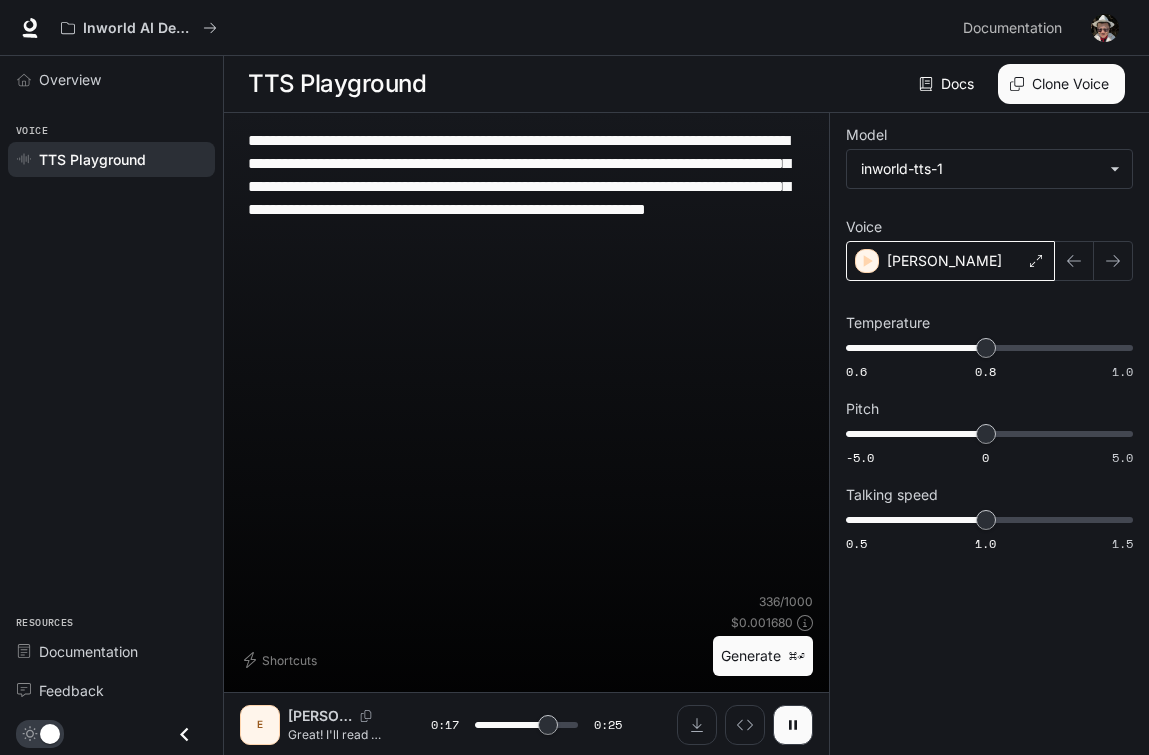click on "[PERSON_NAME]" at bounding box center [950, 261] 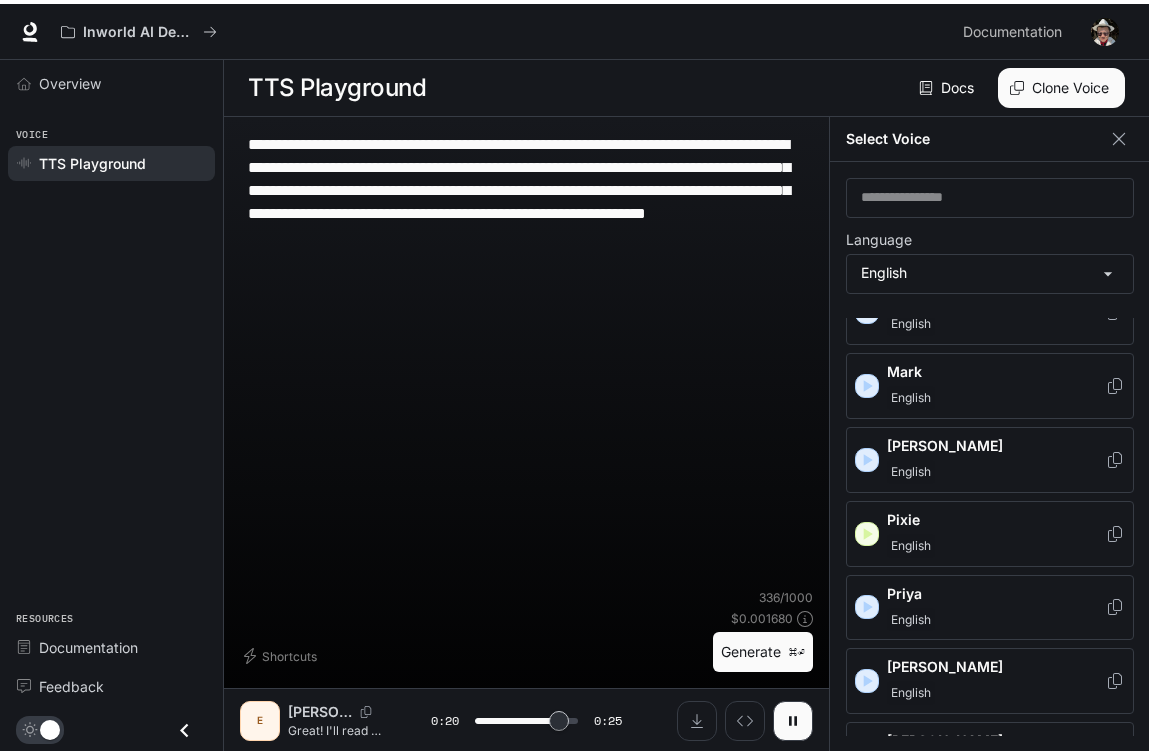 scroll, scrollTop: 713, scrollLeft: 0, axis: vertical 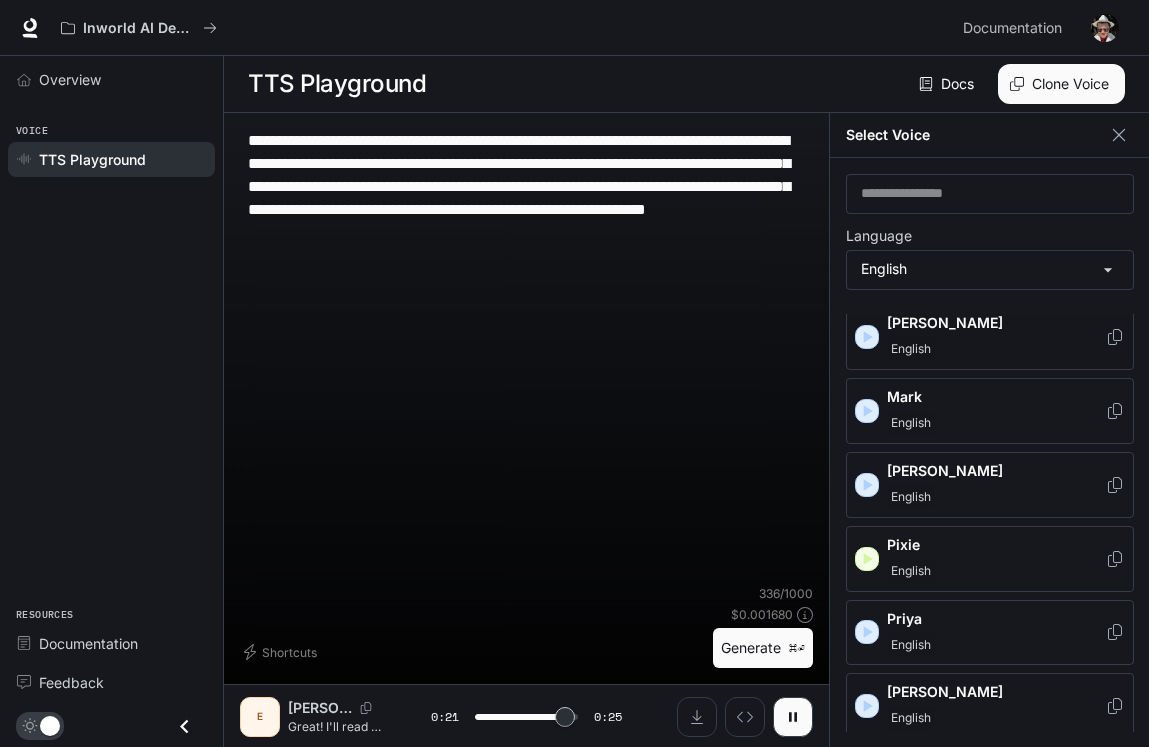 click on "English" at bounding box center [996, 349] 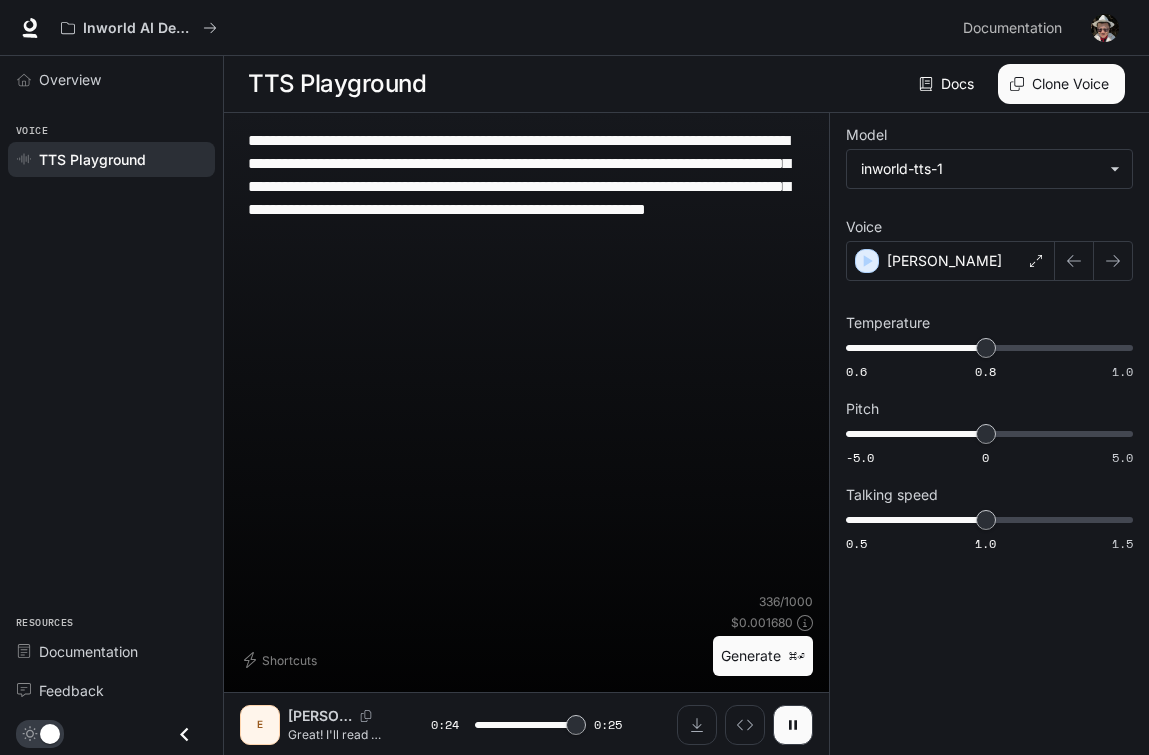 click on "Generate ⌘⏎" at bounding box center (763, 656) 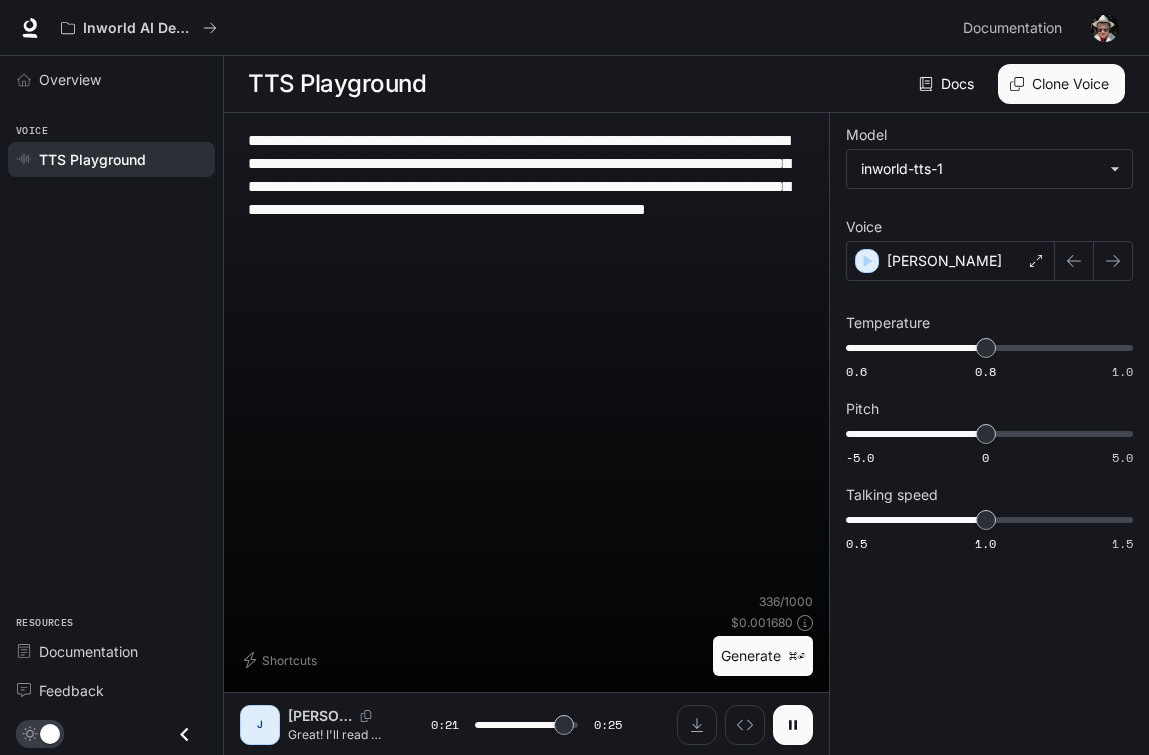 click 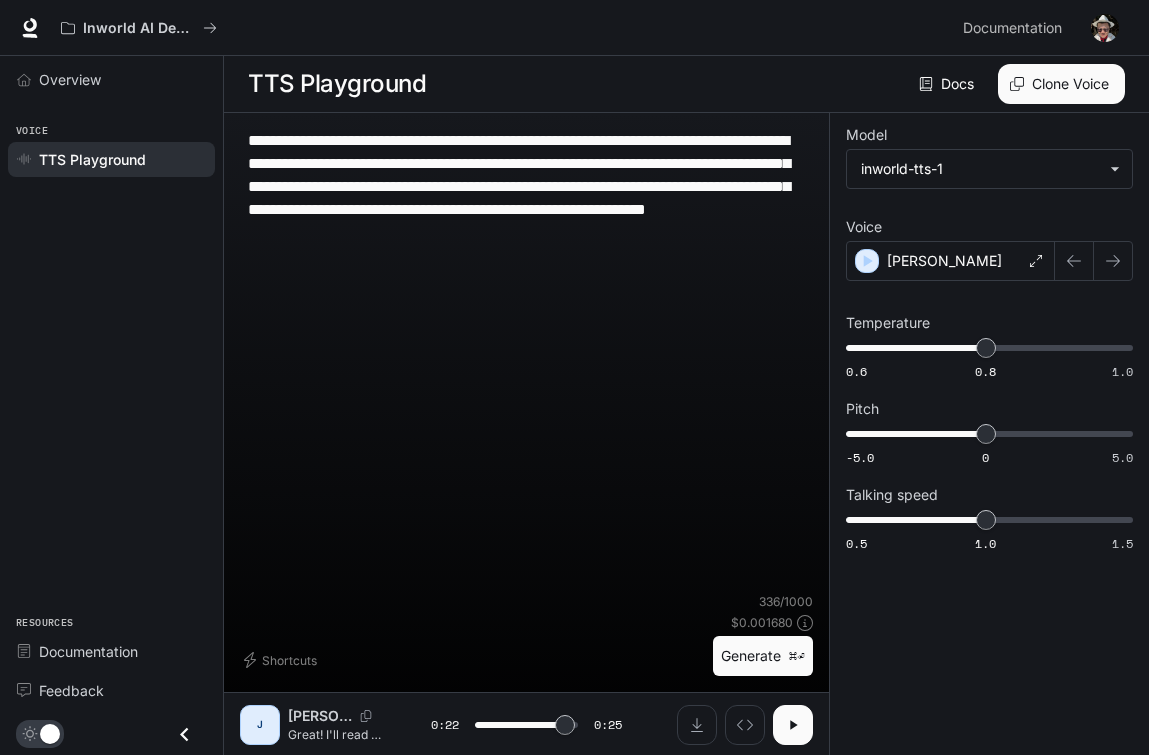type 